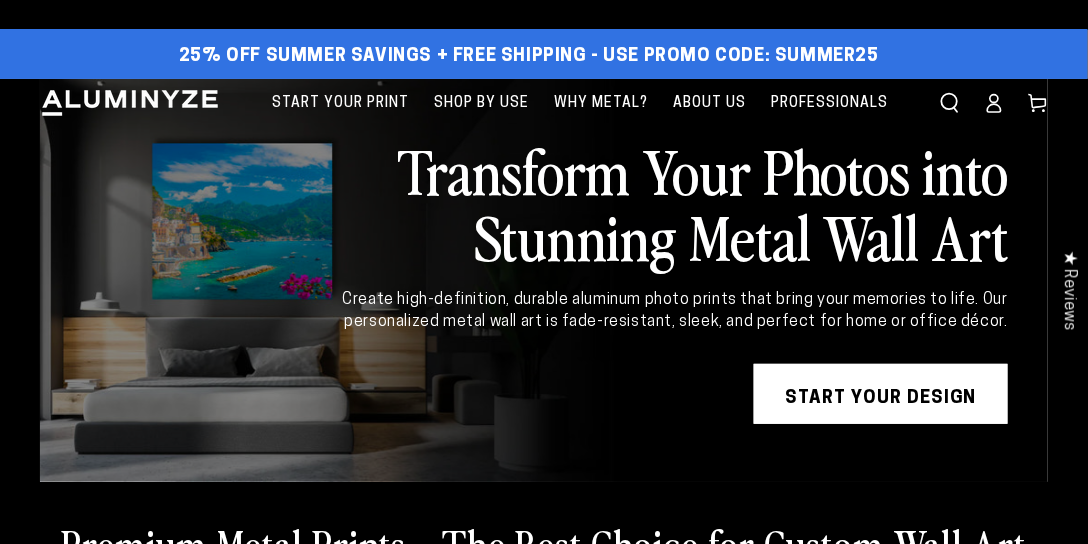 scroll, scrollTop: 0, scrollLeft: 0, axis: both 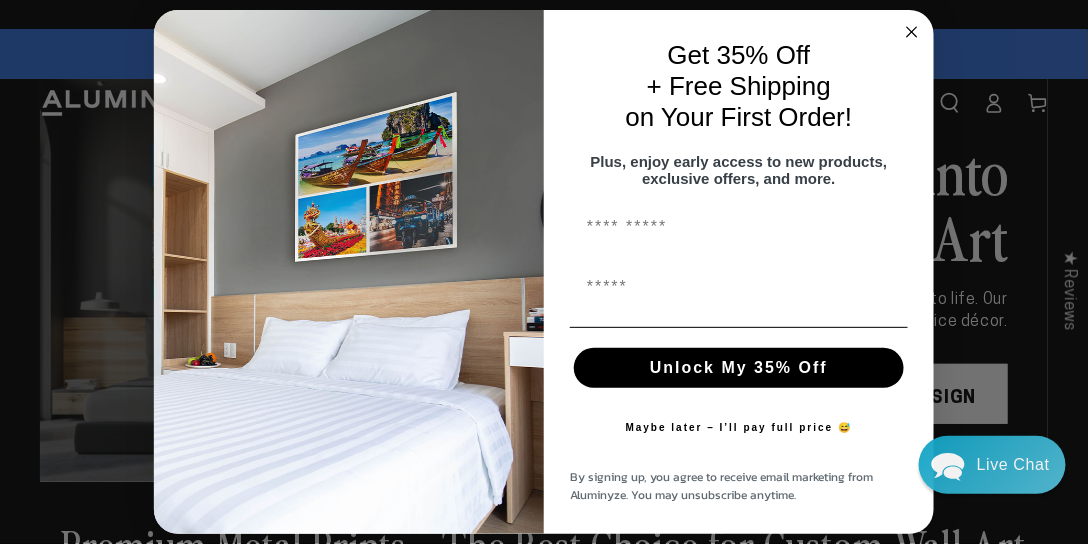 click 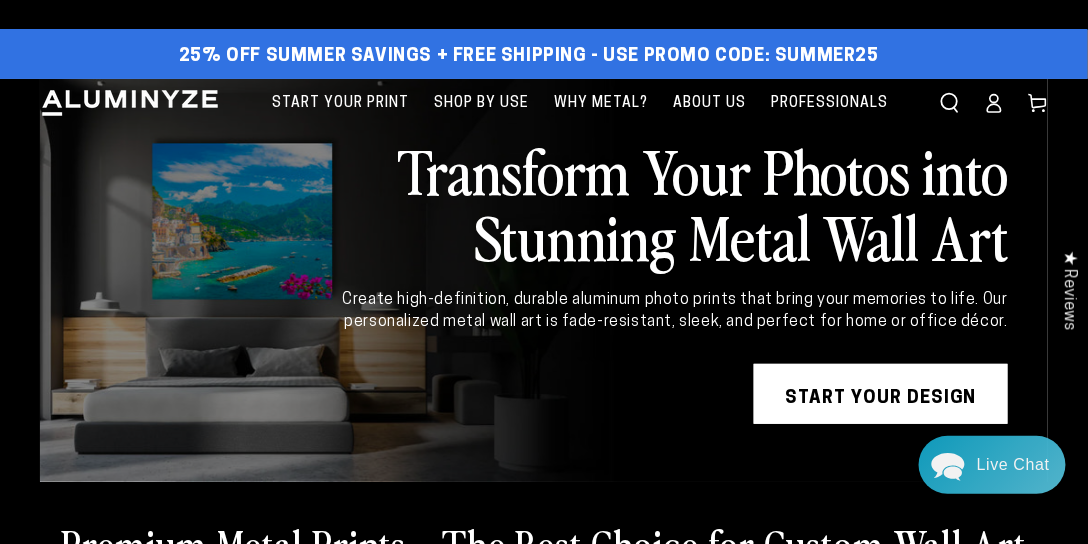 click on "START YOUR DESIGN" at bounding box center [881, 394] 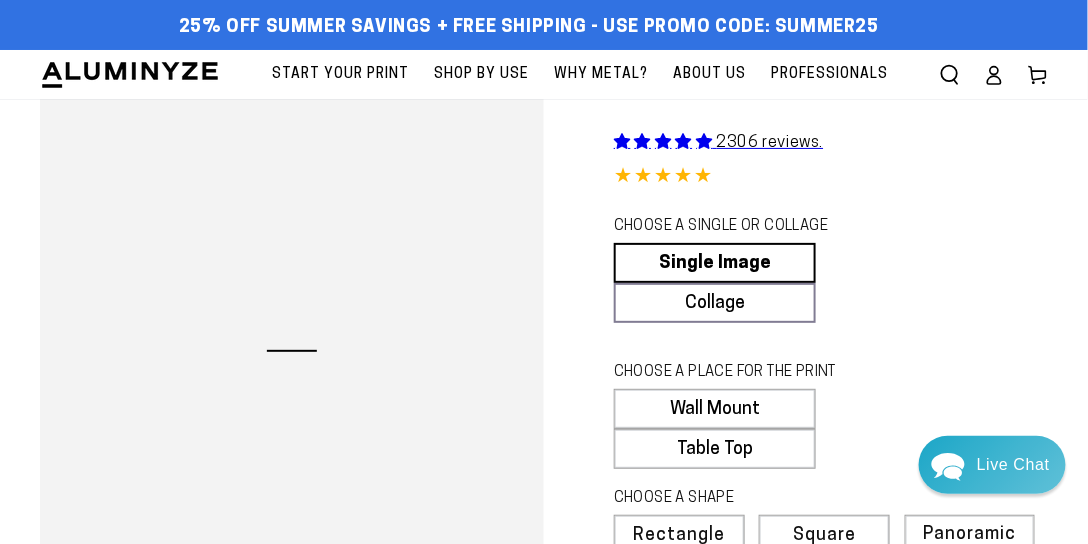scroll, scrollTop: 0, scrollLeft: 0, axis: both 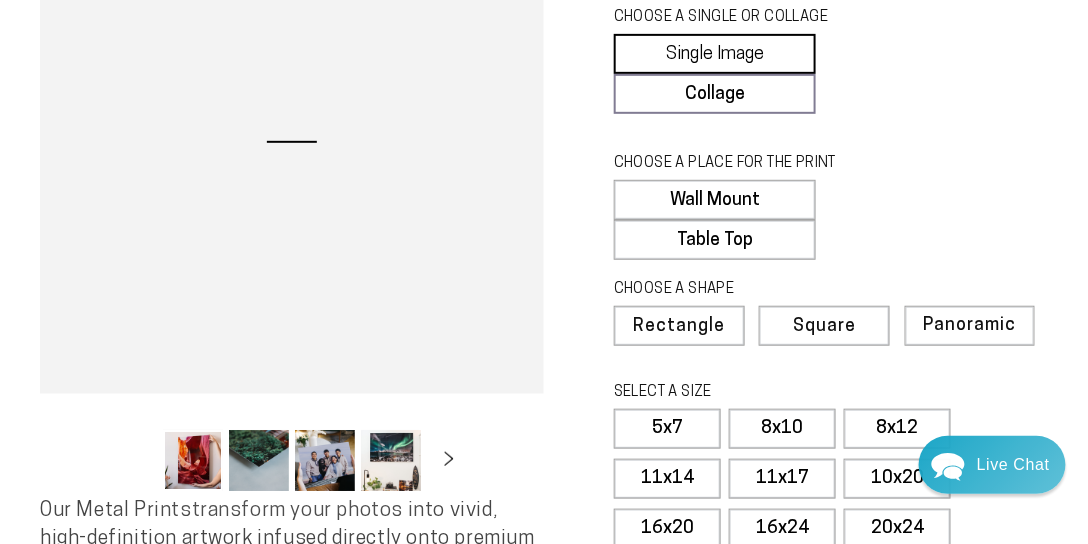 click on "Single Image" at bounding box center (715, 54) 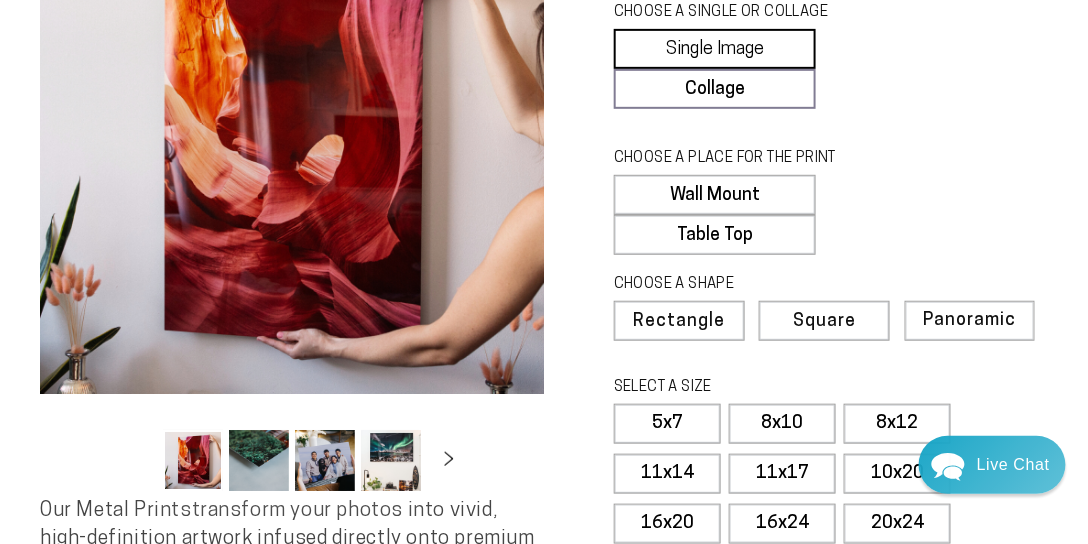 select on "**********" 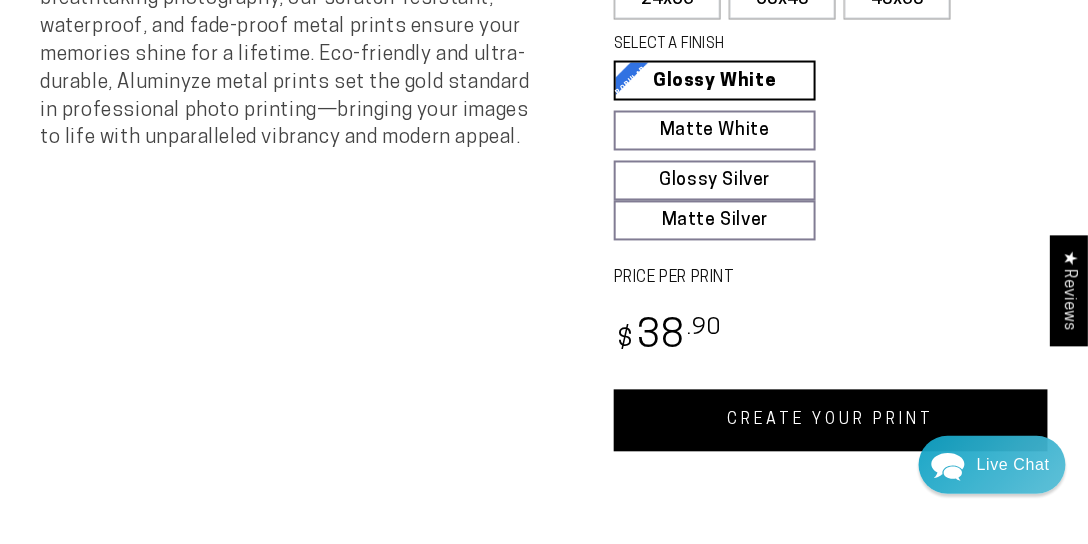 scroll, scrollTop: 838, scrollLeft: 0, axis: vertical 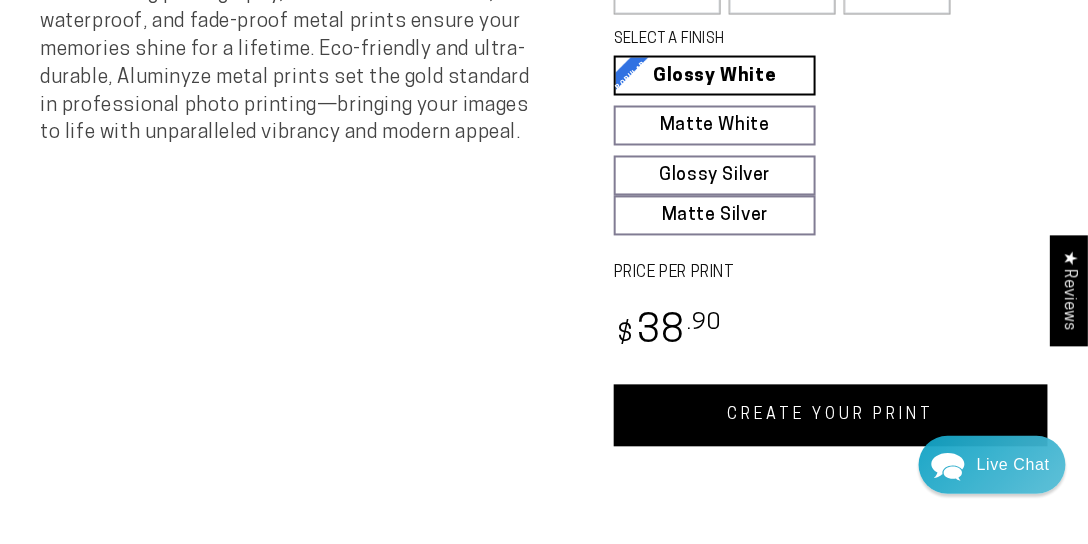 click on "CREATE YOUR PRINT" at bounding box center [831, 416] 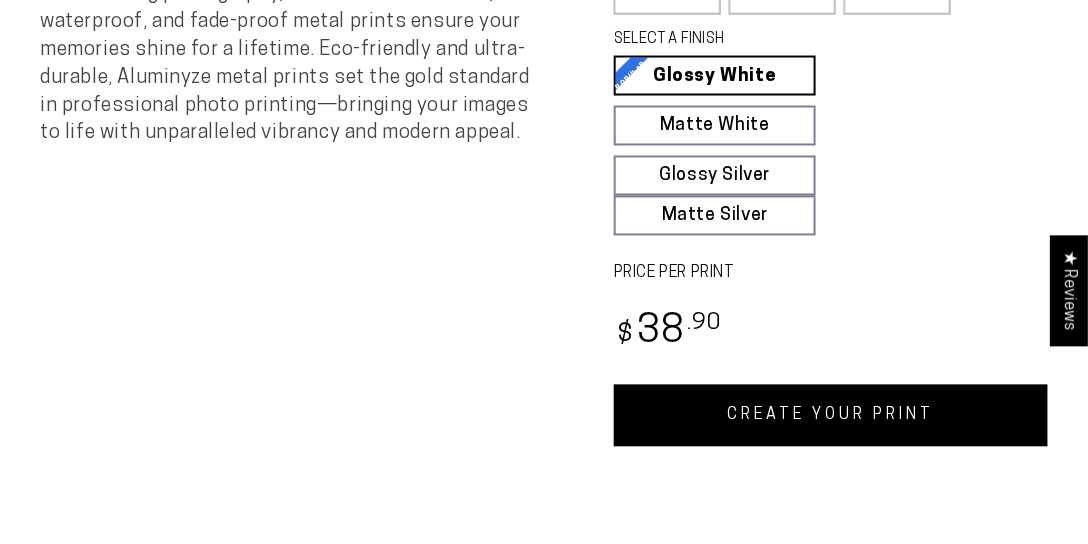 scroll, scrollTop: 419, scrollLeft: 0, axis: vertical 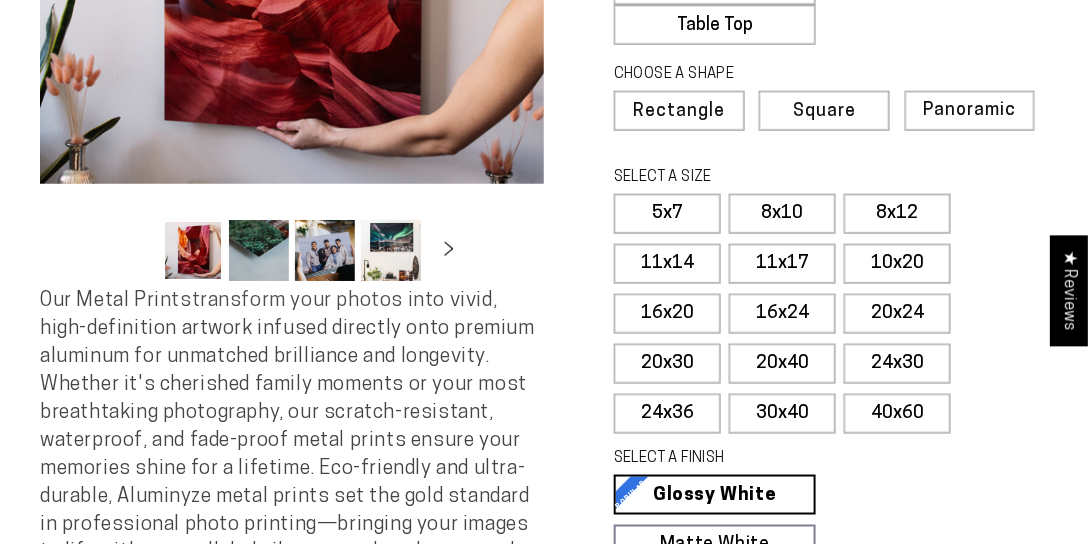 select on "**********" 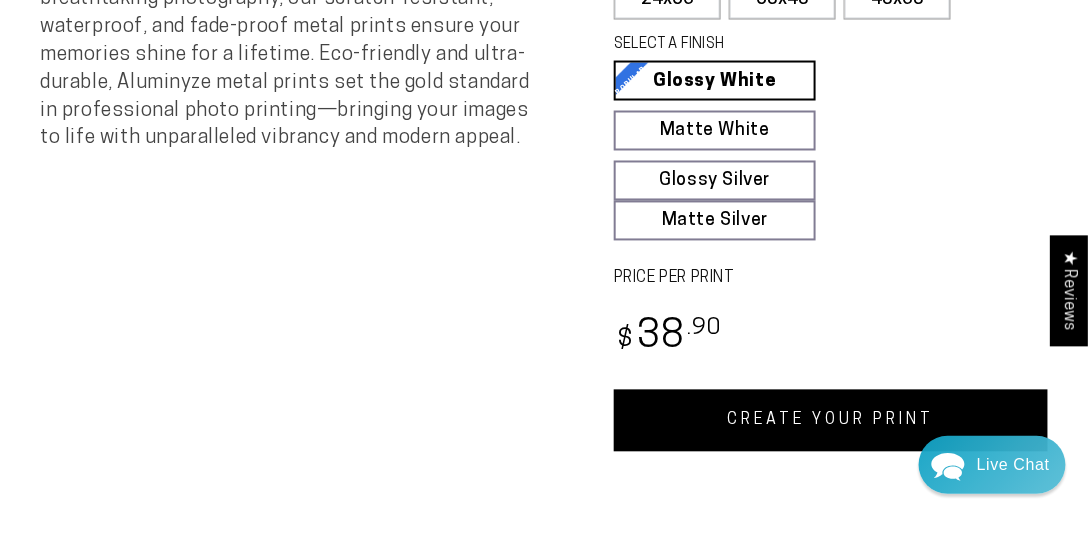 scroll, scrollTop: 838, scrollLeft: 0, axis: vertical 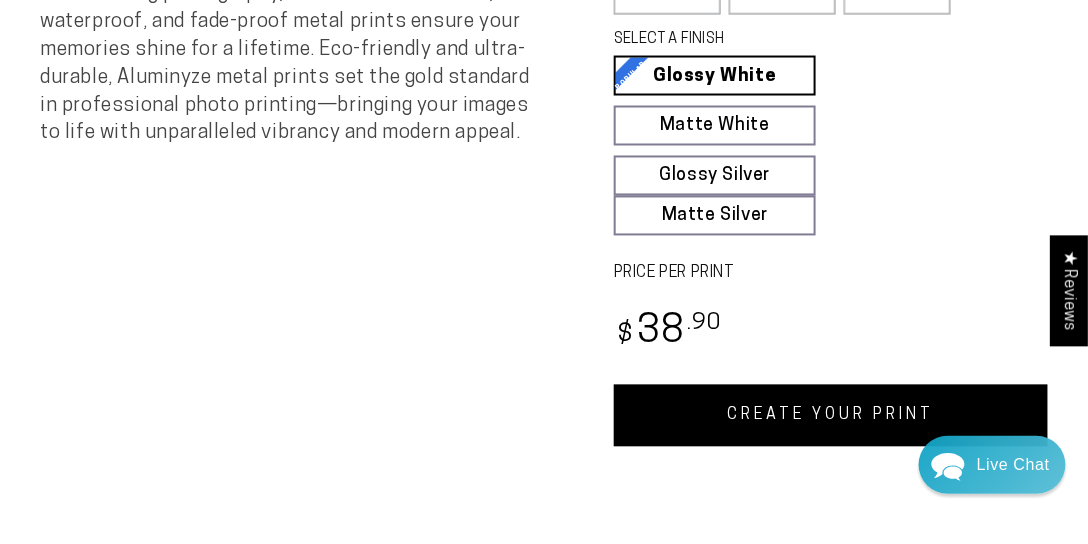 click on "CREATE YOUR PRINT" at bounding box center (831, 416) 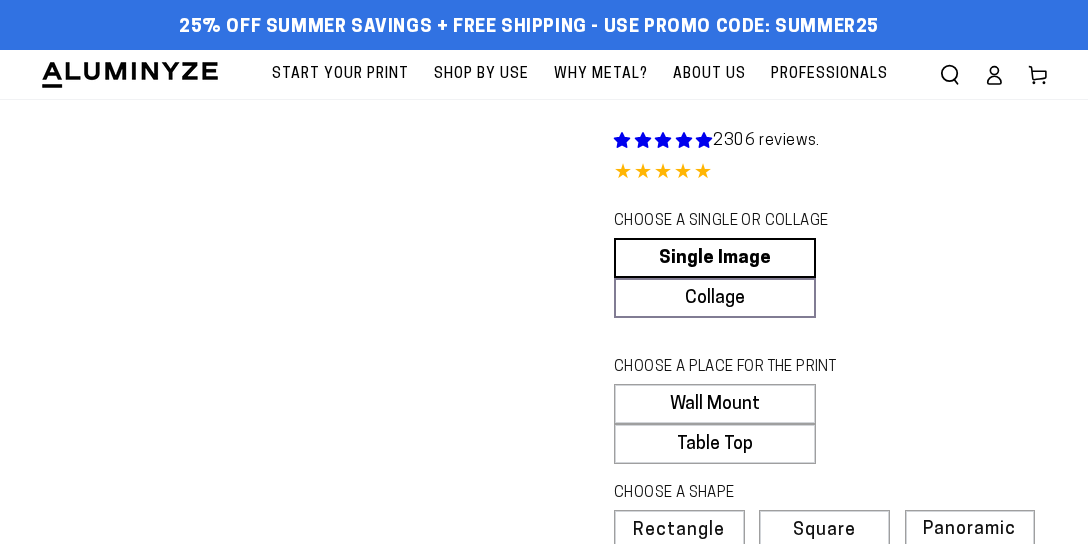 scroll, scrollTop: 838, scrollLeft: 0, axis: vertical 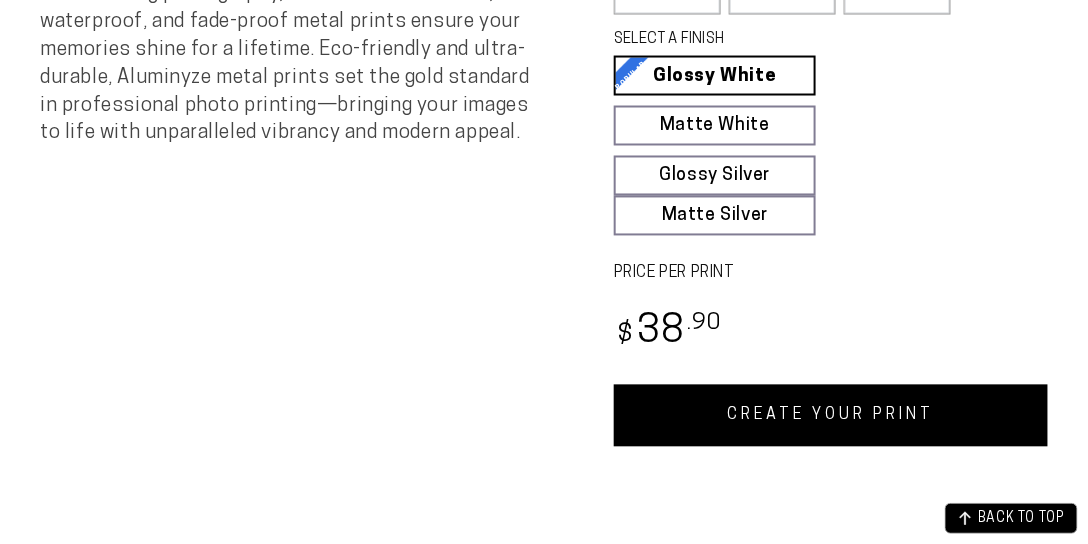 select on "**********" 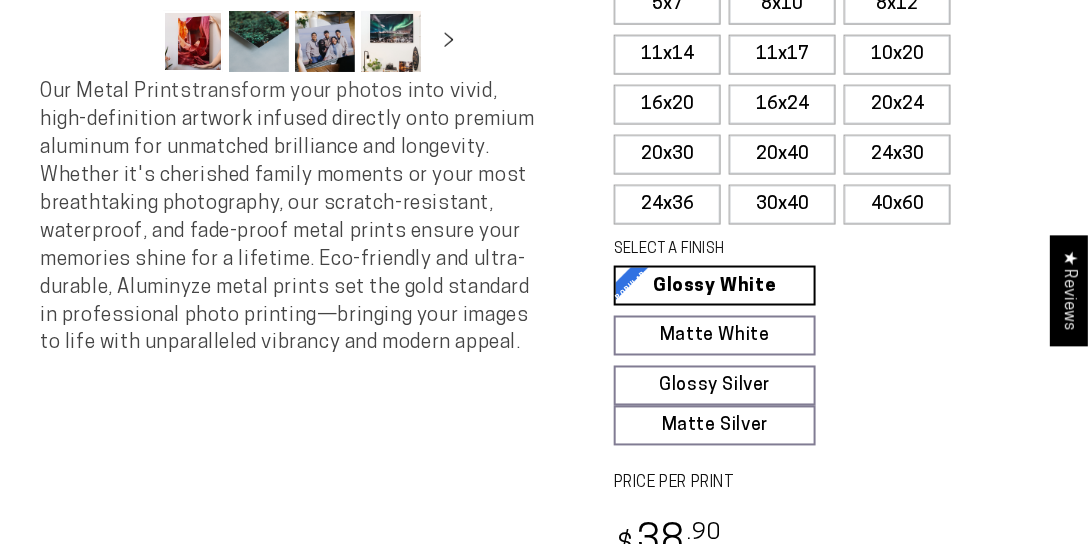 scroll, scrollTop: 419, scrollLeft: 0, axis: vertical 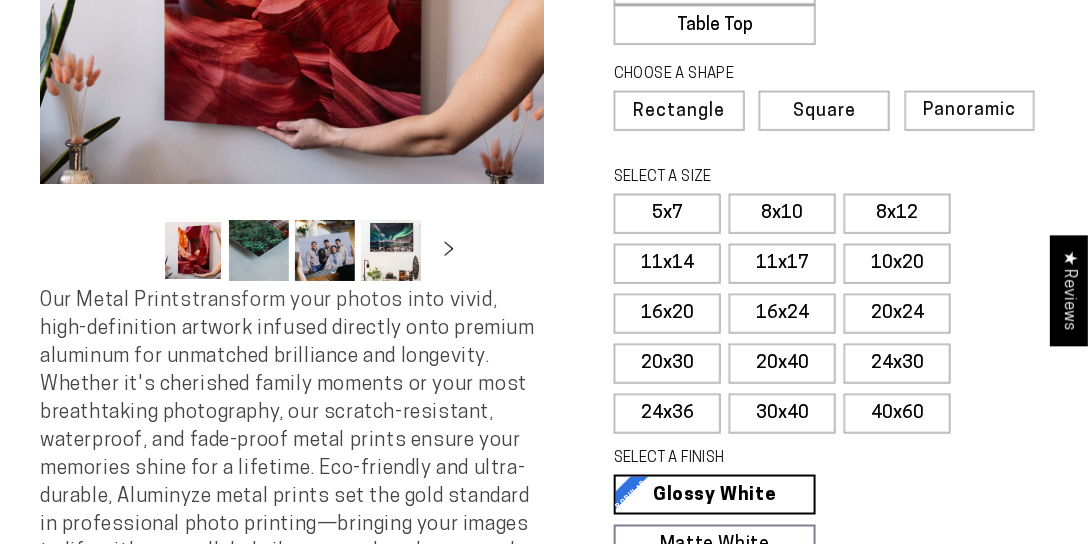 click on "8x10" at bounding box center [782, 214] 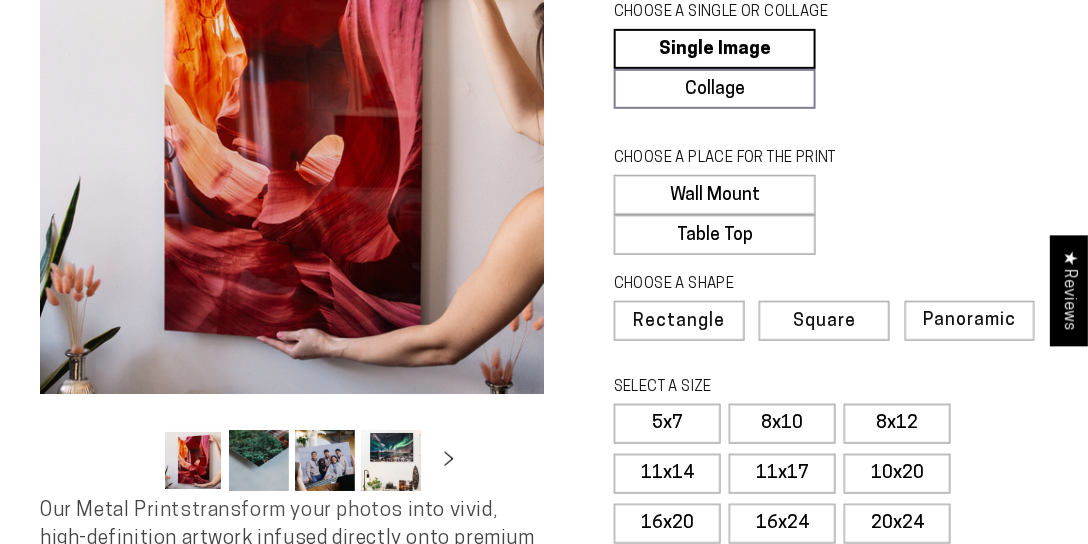 click on "Table Top" at bounding box center (715, 235) 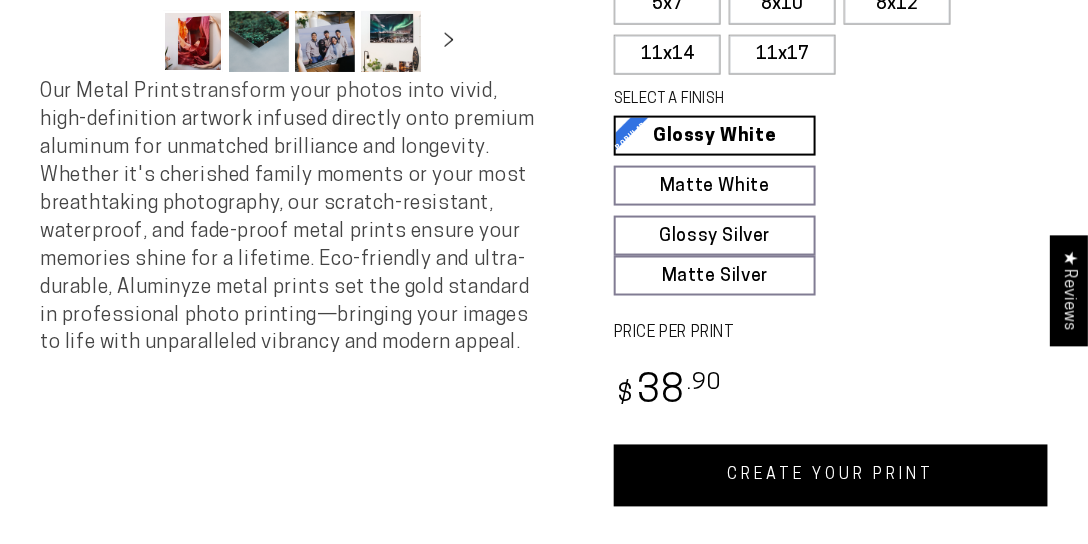scroll, scrollTop: 838, scrollLeft: 0, axis: vertical 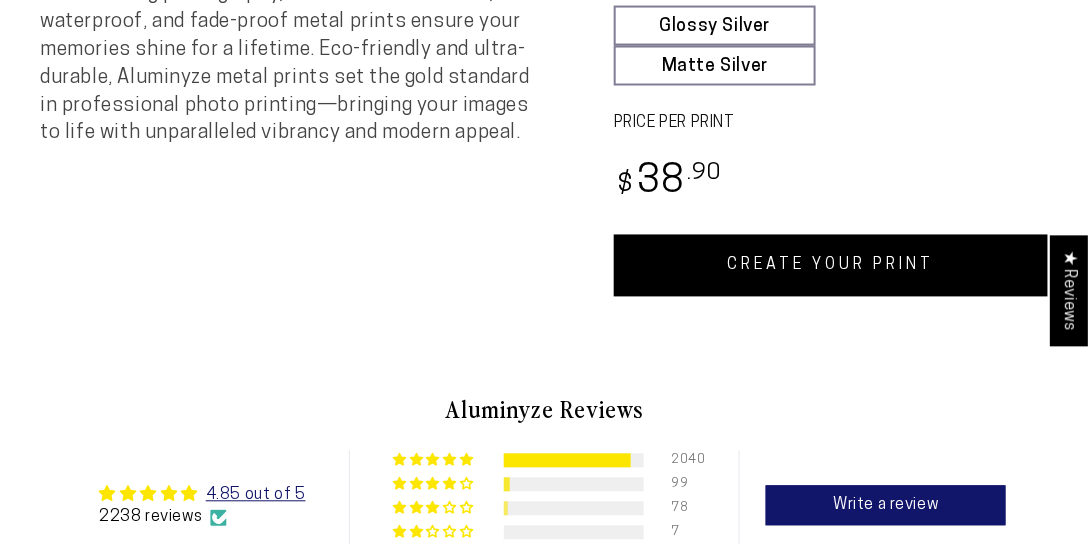 click on "CREATE YOUR PRINT" at bounding box center [831, 266] 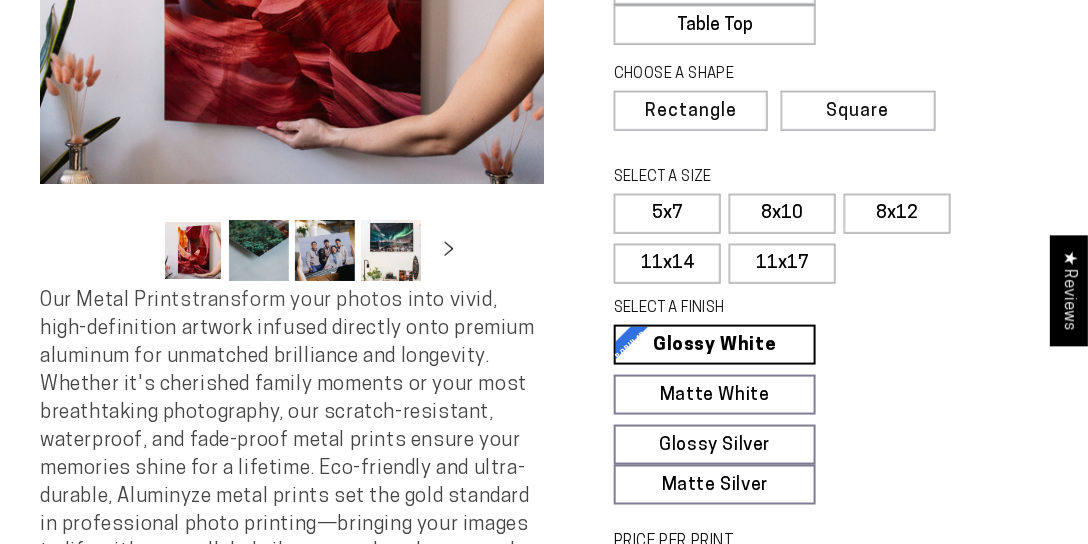 click on "Square" at bounding box center (858, 111) 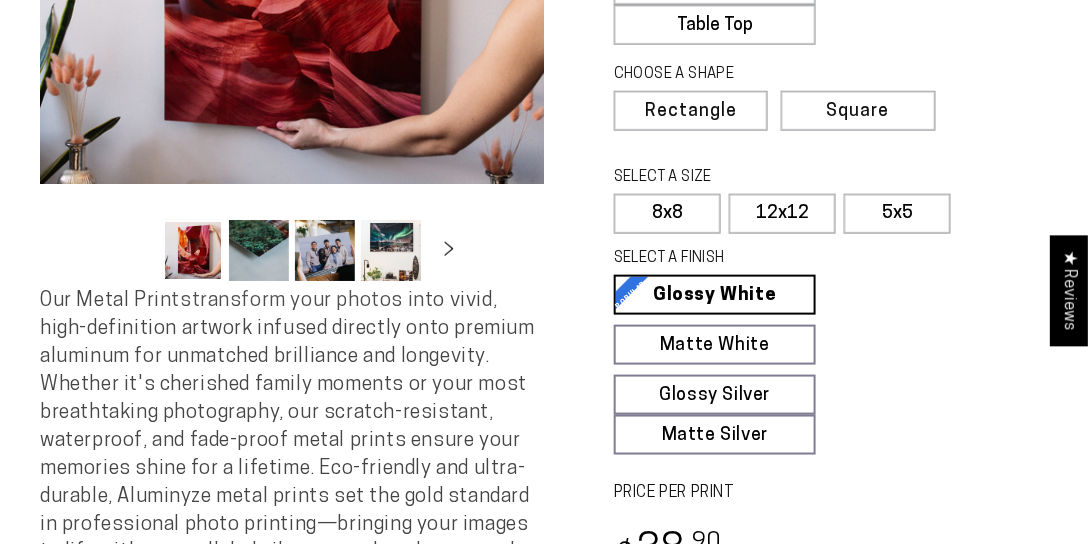 scroll, scrollTop: 628, scrollLeft: 0, axis: vertical 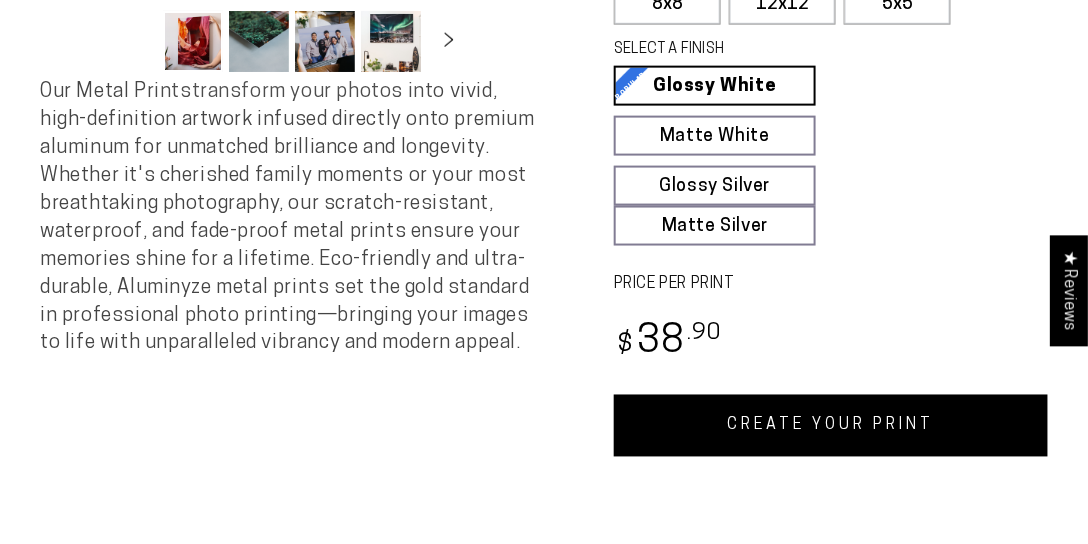 click on "CREATE YOUR PRINT" at bounding box center [831, 426] 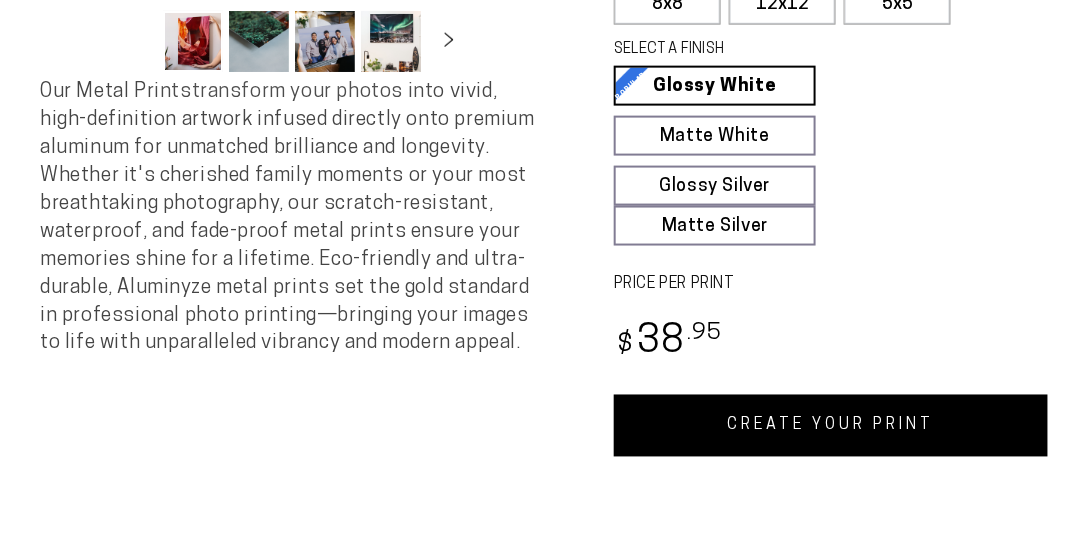 scroll, scrollTop: 628, scrollLeft: 0, axis: vertical 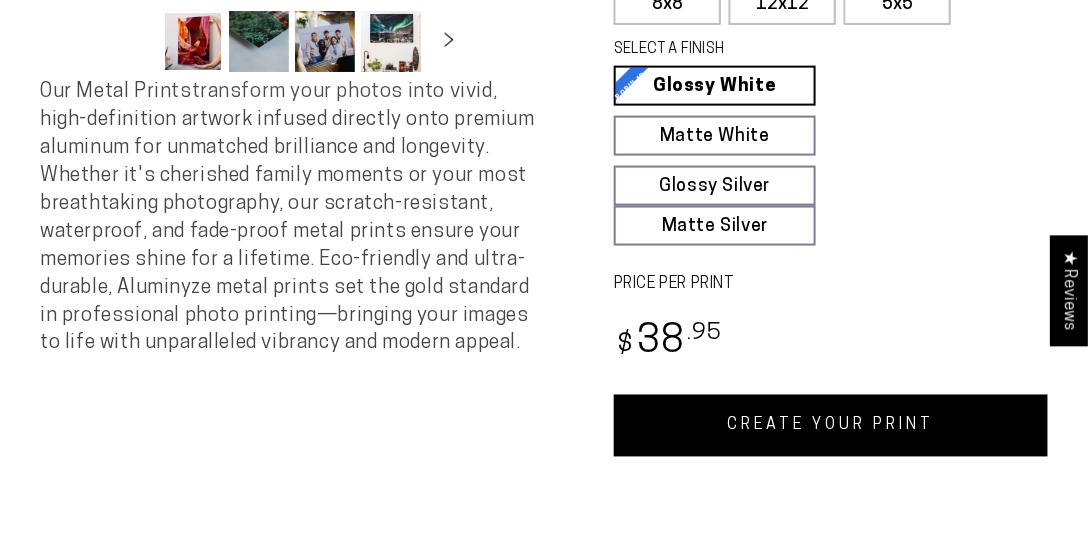 select on "**********" 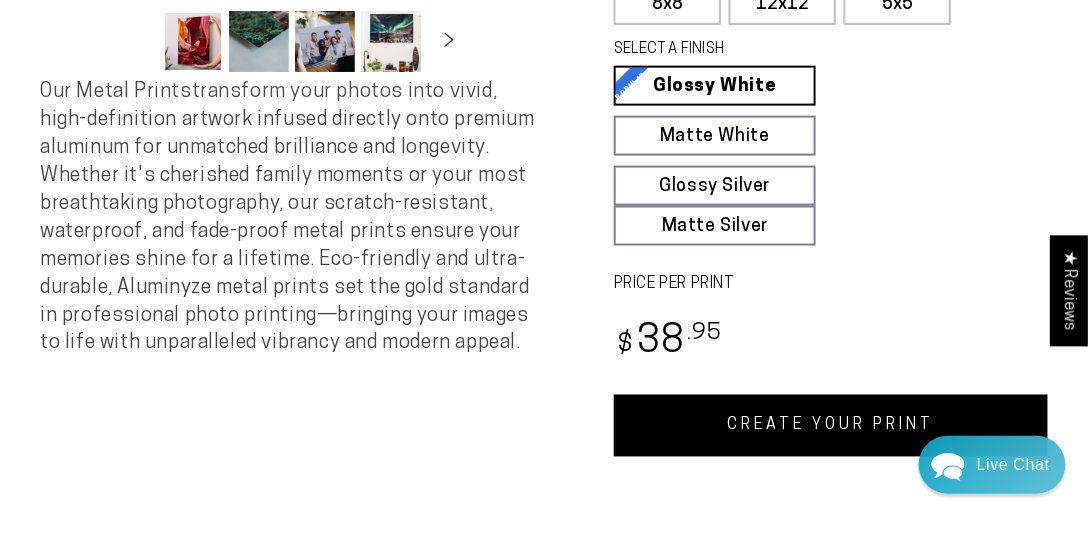 click on "Single Product
2306 reviews.
4.85 / 5.0
(2238)
2238 total reviews
CHOOSE A SINGLE OR COLLAGE
Learn more
Single Image
Collage
CHOOSE A PLACE FOR THE PRINT
Learn more
Wall Mount
Table Top
Square" at bounding box center [796, -36] 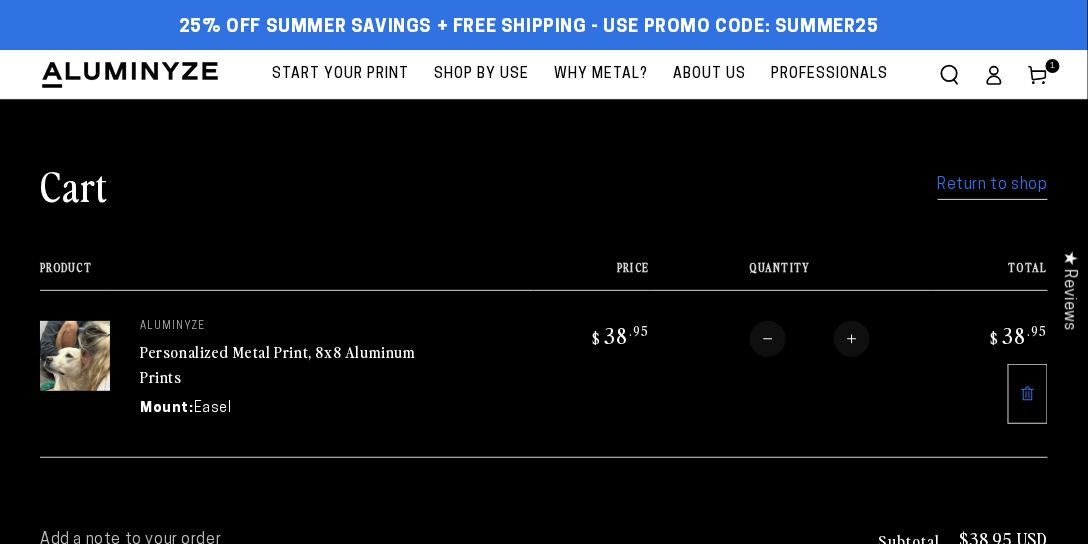 scroll, scrollTop: 0, scrollLeft: 0, axis: both 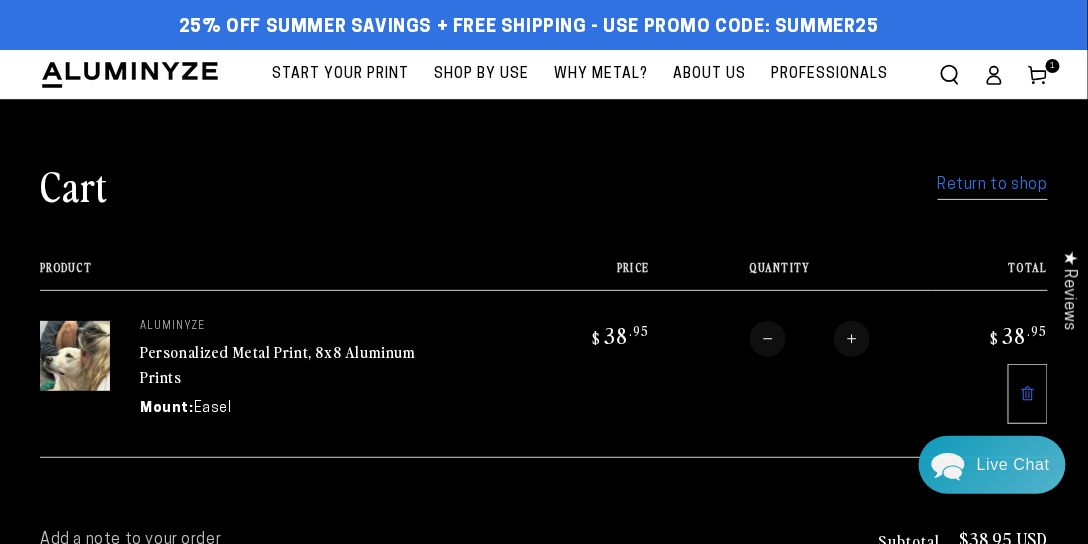 click on "Return to shop" at bounding box center [993, 185] 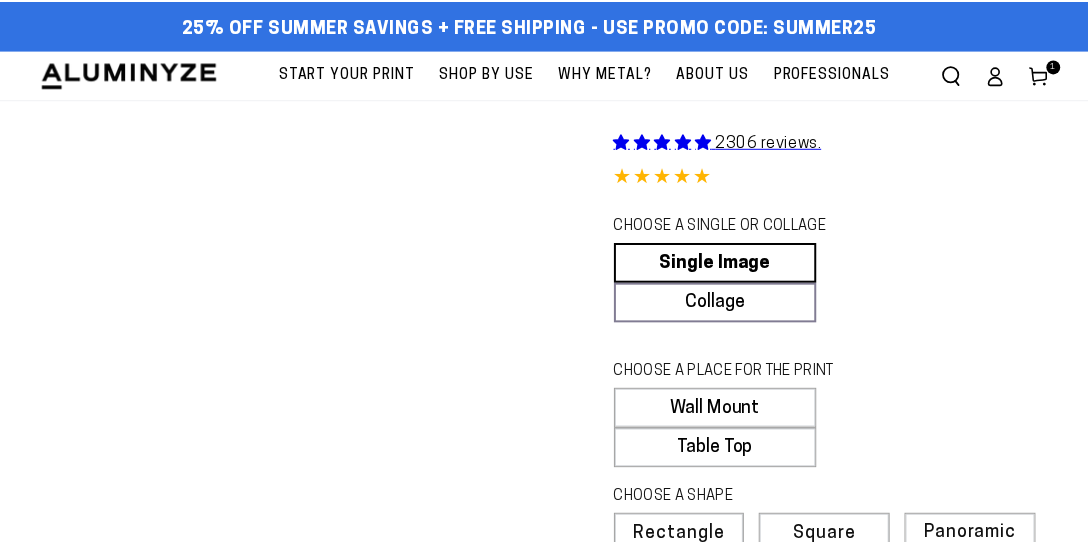 scroll, scrollTop: 0, scrollLeft: 0, axis: both 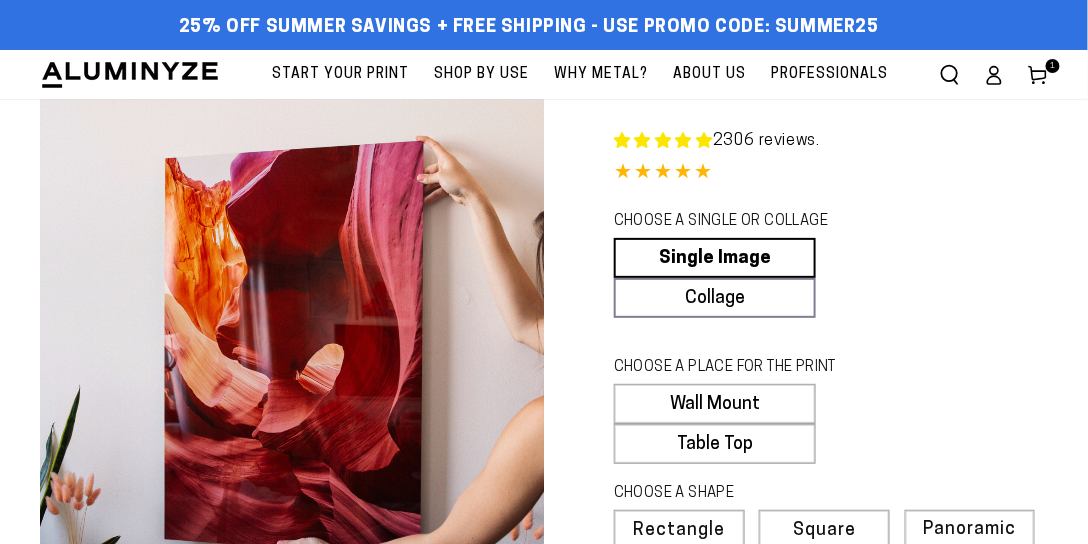 select on "**********" 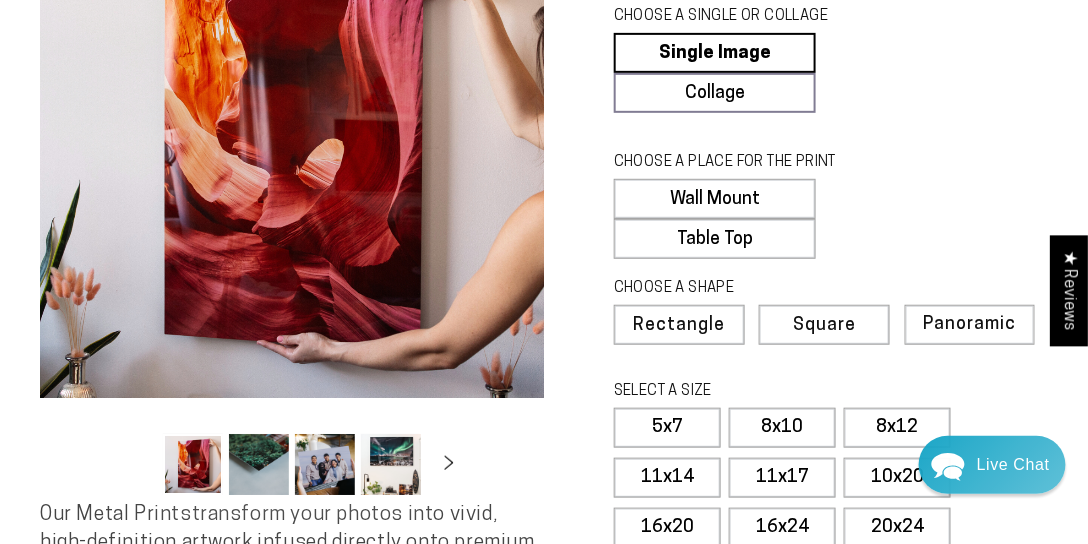 scroll, scrollTop: 209, scrollLeft: 0, axis: vertical 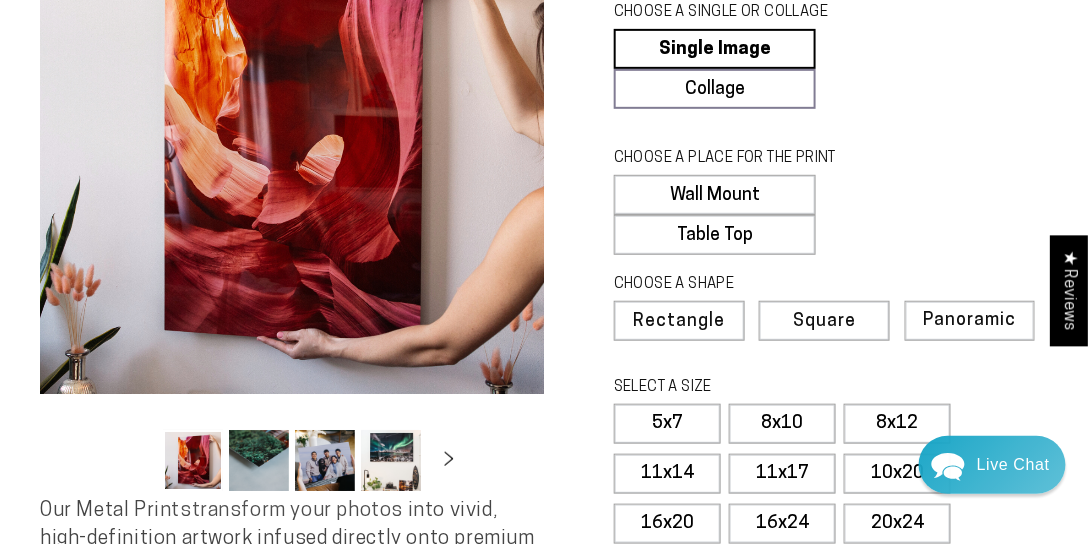 click on "Table Top" at bounding box center (715, 235) 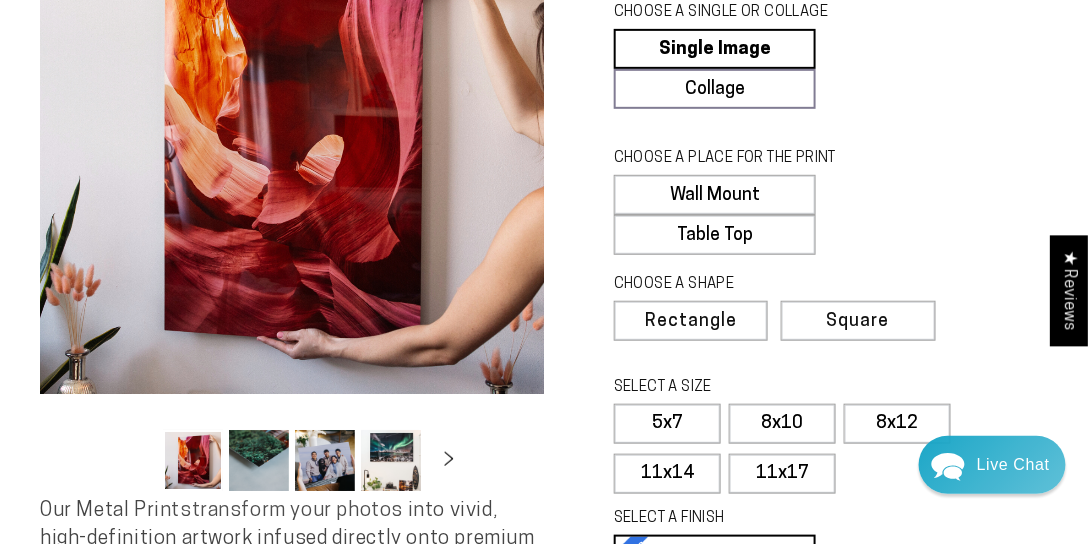 click on "Square" at bounding box center (858, 322) 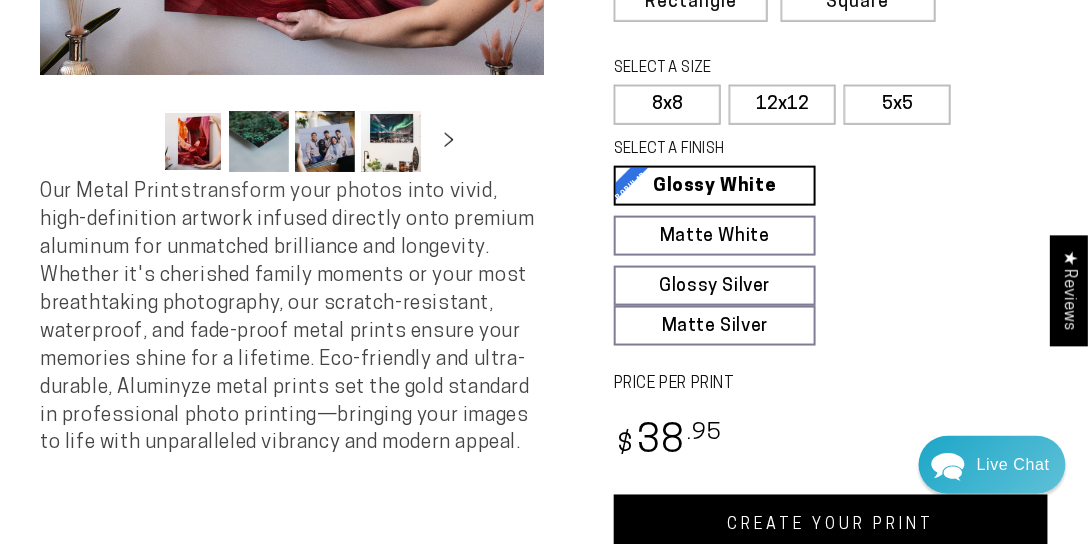 scroll, scrollTop: 628, scrollLeft: 0, axis: vertical 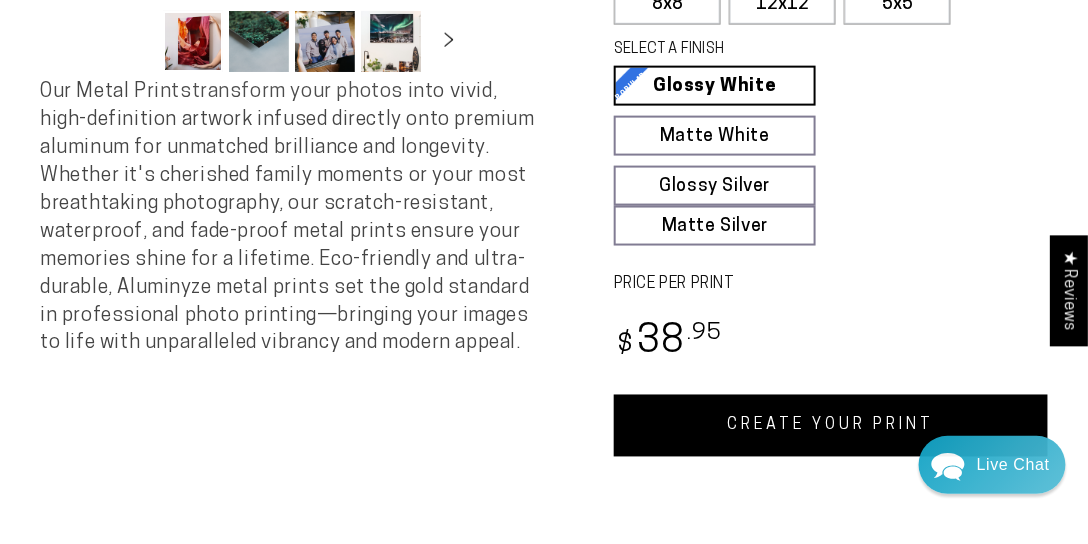 click on "CREATE YOUR PRINT" at bounding box center [831, 426] 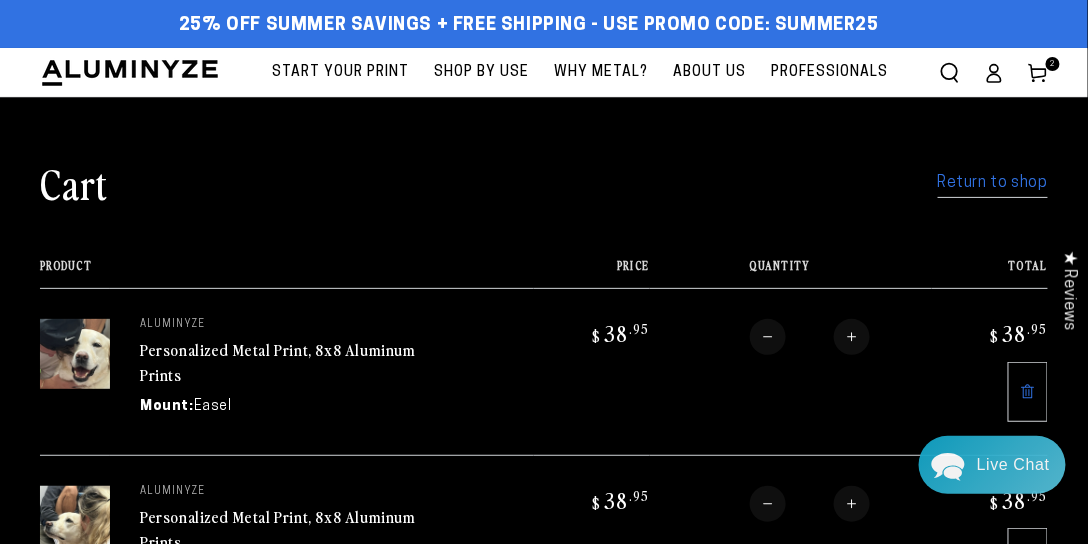 scroll, scrollTop: 0, scrollLeft: 0, axis: both 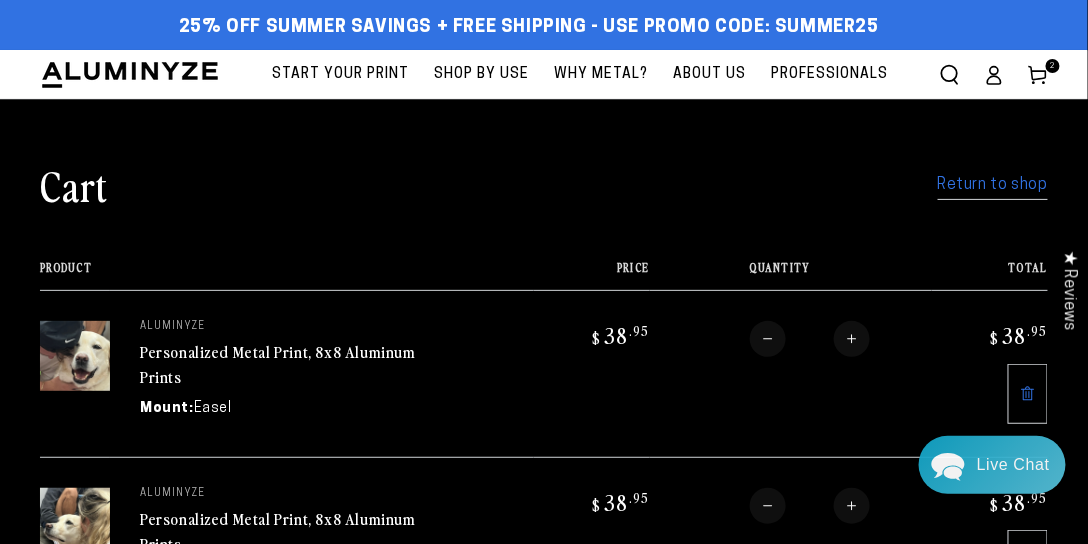 click on "Return to shop" at bounding box center [993, 185] 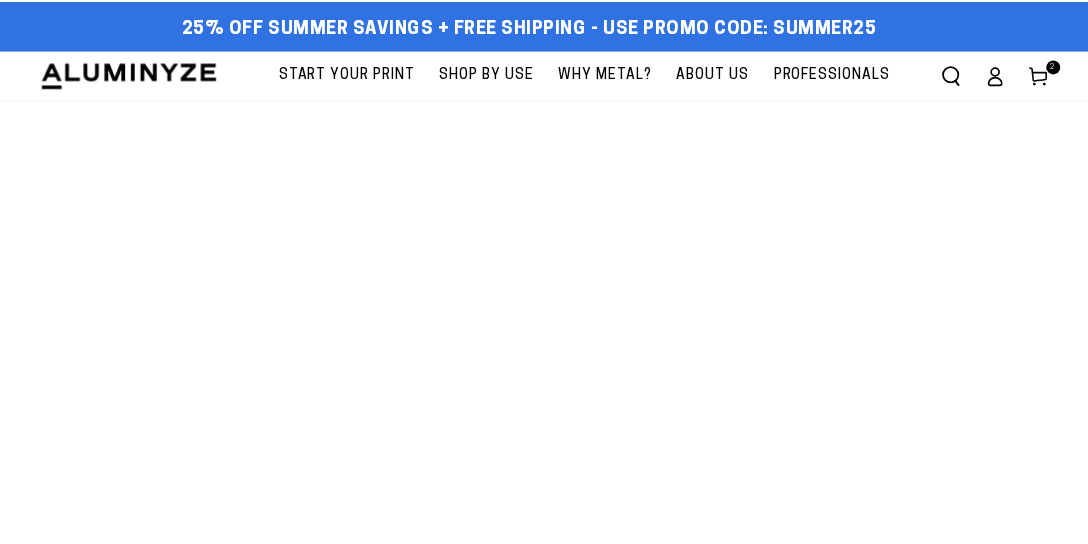scroll, scrollTop: 0, scrollLeft: 0, axis: both 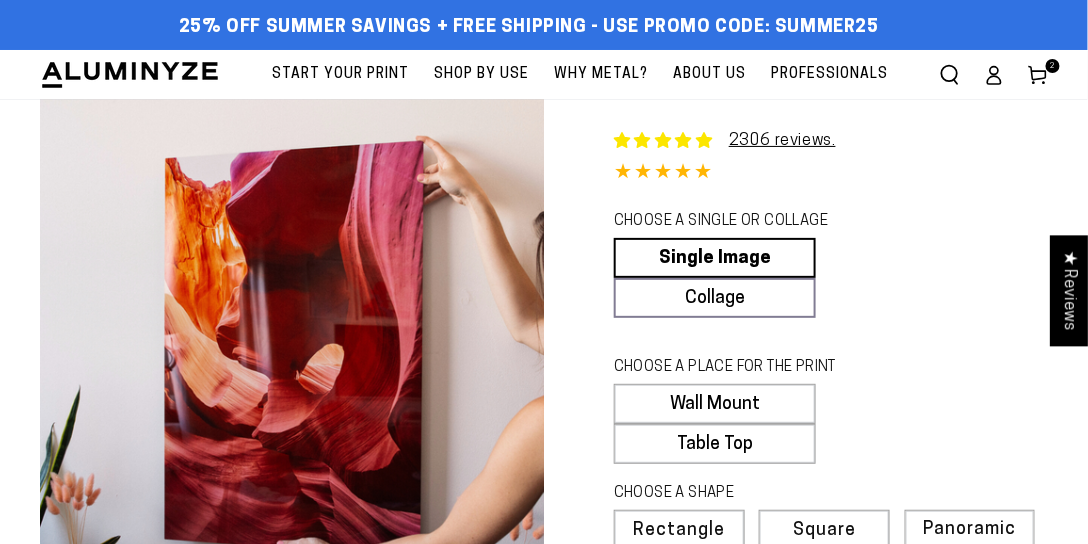 select on "**********" 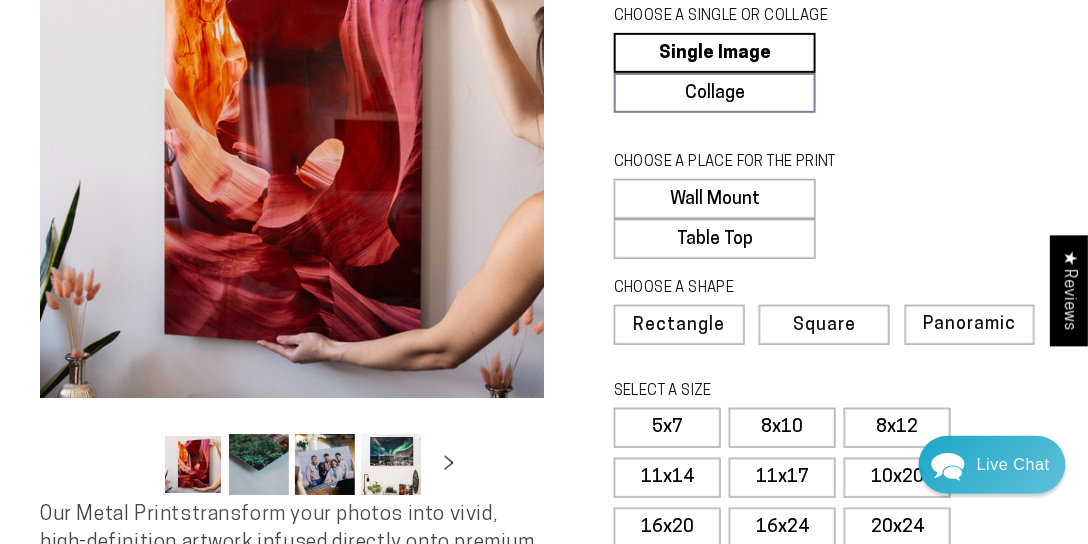 scroll, scrollTop: 209, scrollLeft: 0, axis: vertical 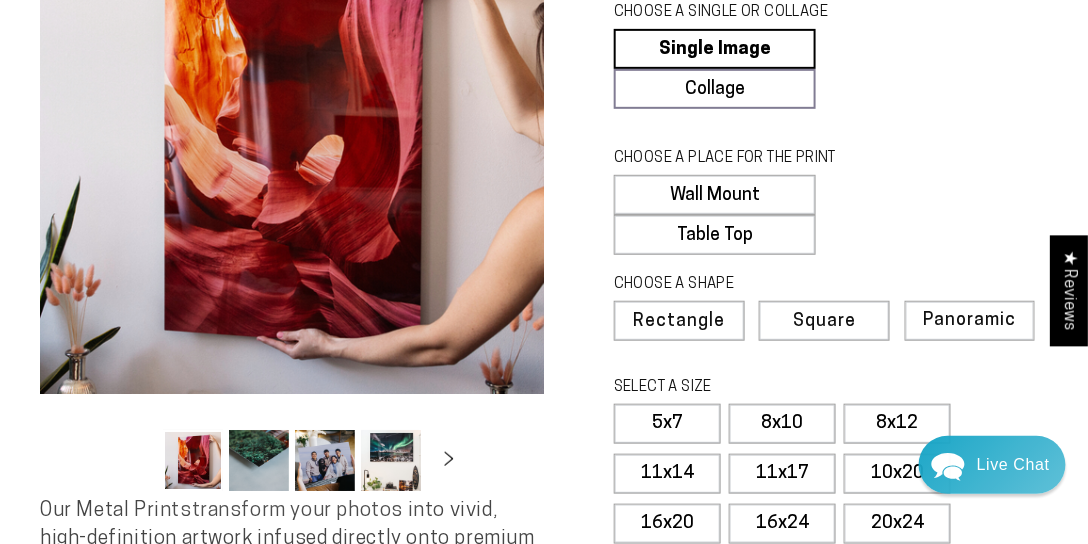 click on "Table Top" at bounding box center [715, 235] 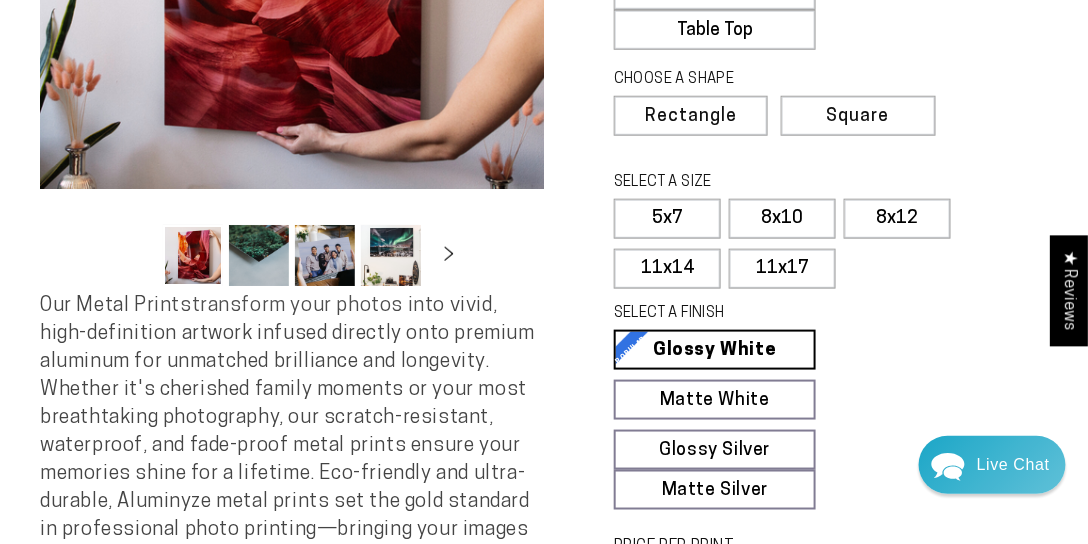 scroll, scrollTop: 418, scrollLeft: 0, axis: vertical 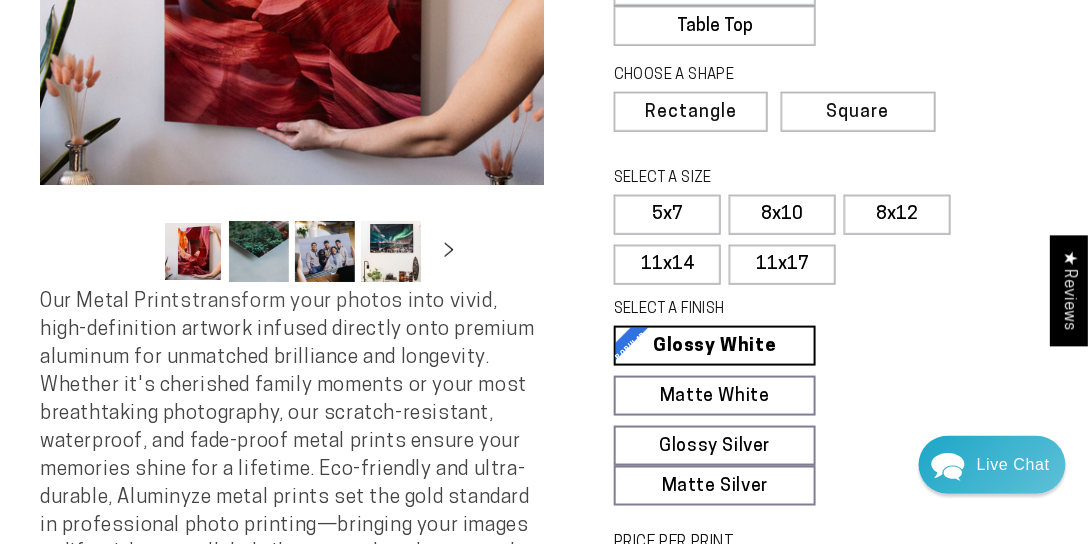 click on "Square" at bounding box center [858, 112] 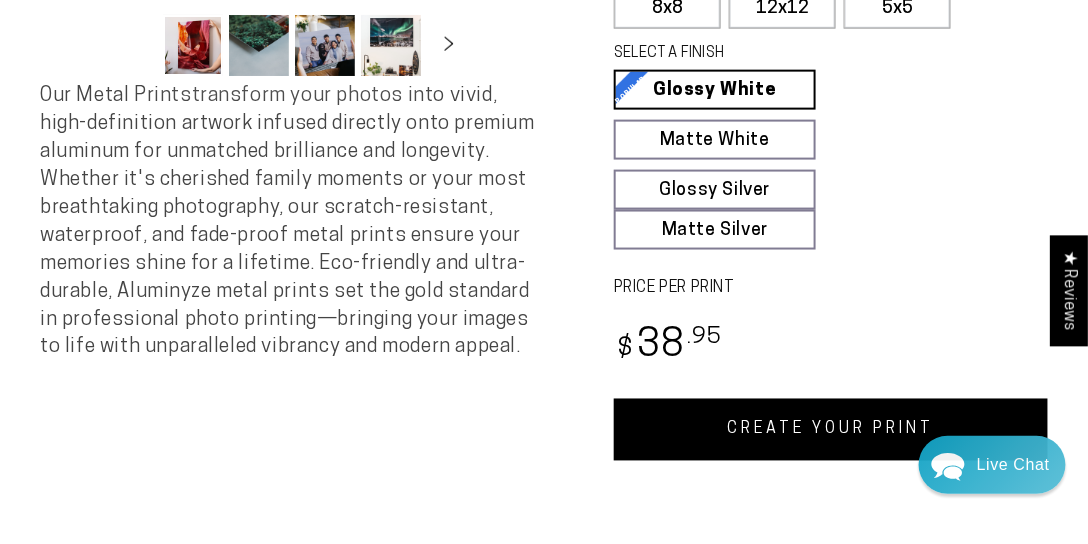 scroll, scrollTop: 628, scrollLeft: 0, axis: vertical 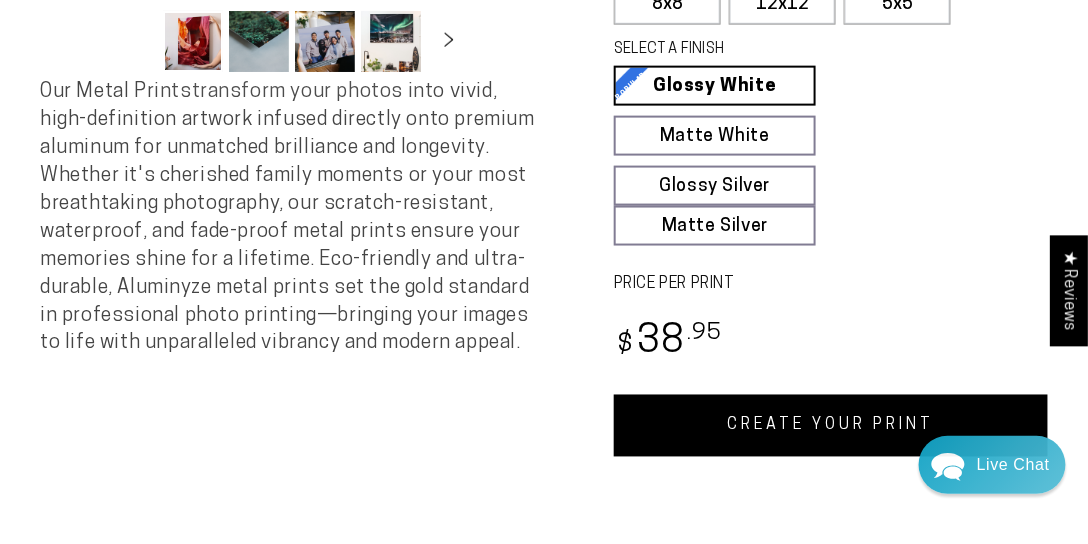 click on "CREATE YOUR PRINT" at bounding box center (831, 426) 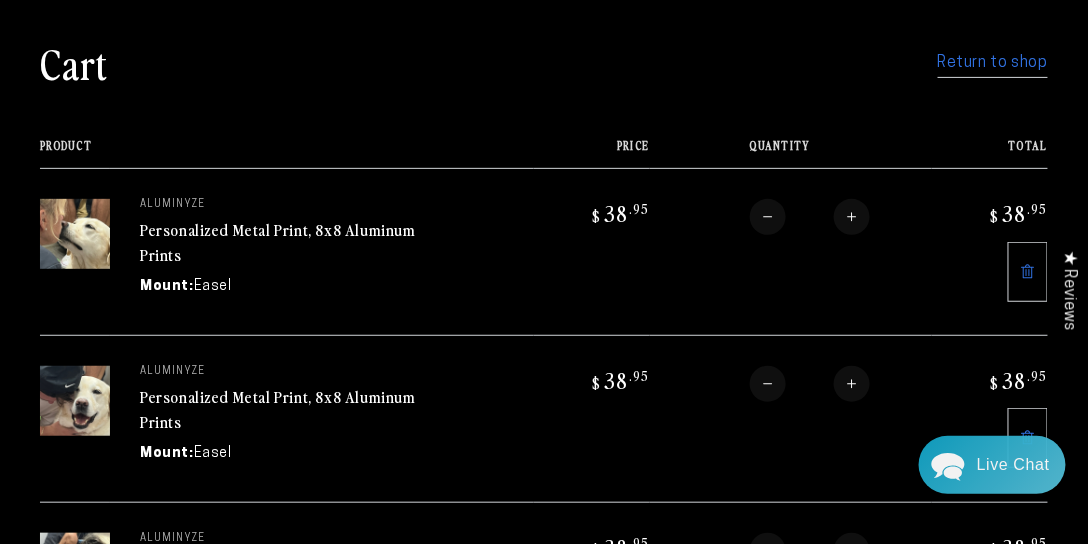 scroll, scrollTop: 0, scrollLeft: 0, axis: both 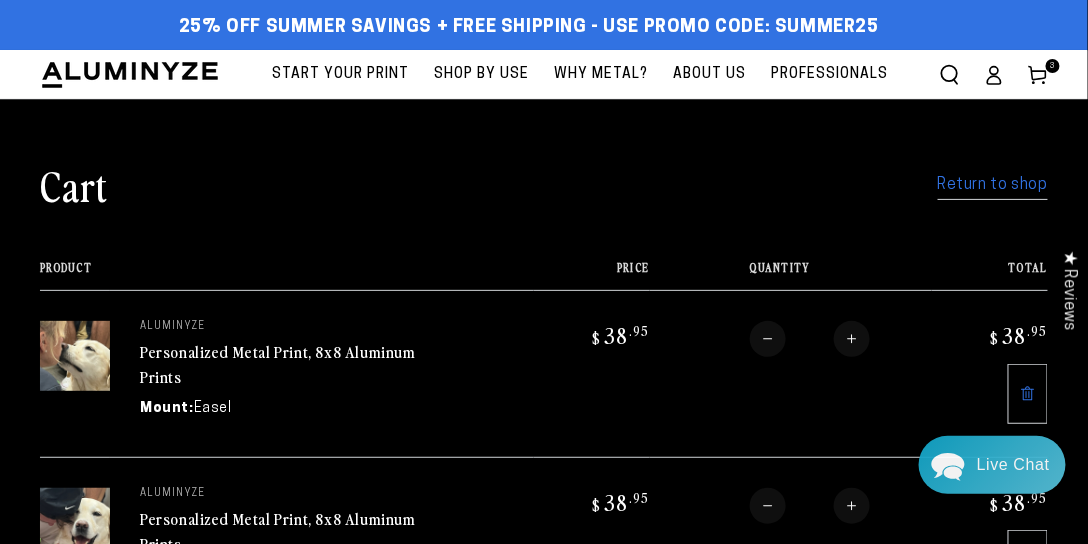 click on "Return to shop" at bounding box center (993, 185) 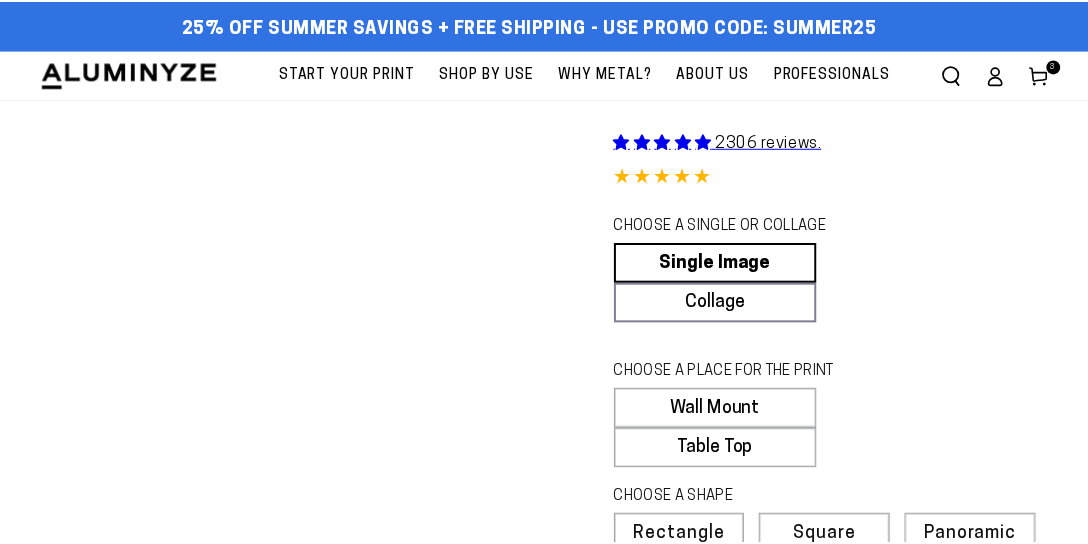 scroll, scrollTop: 0, scrollLeft: 0, axis: both 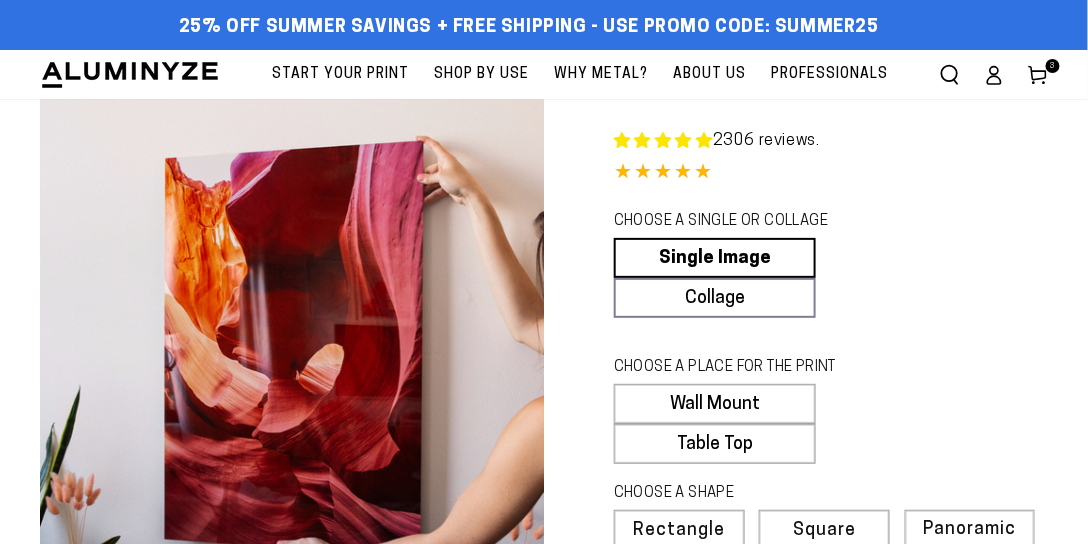 select on "**********" 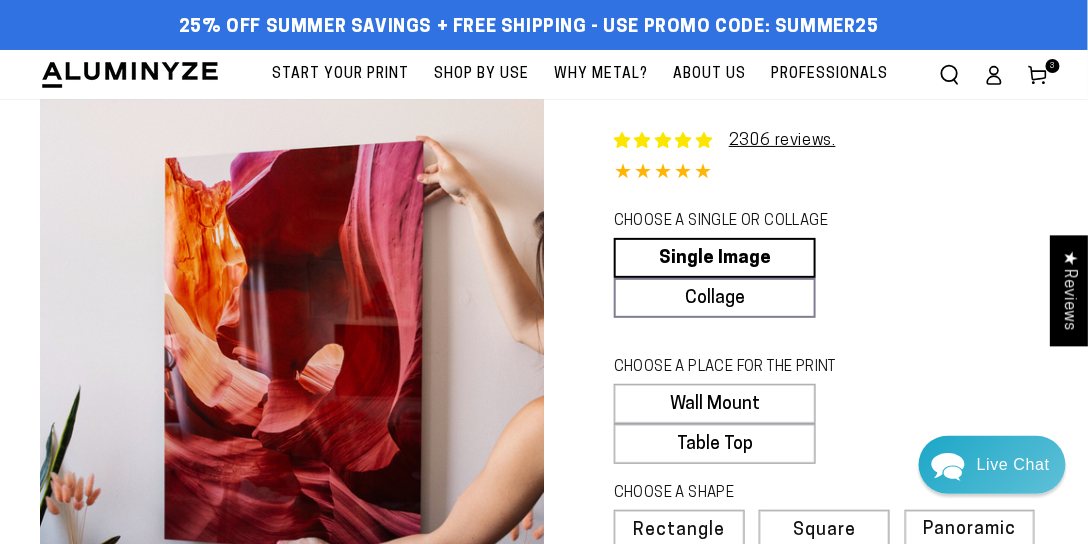 scroll, scrollTop: 209, scrollLeft: 0, axis: vertical 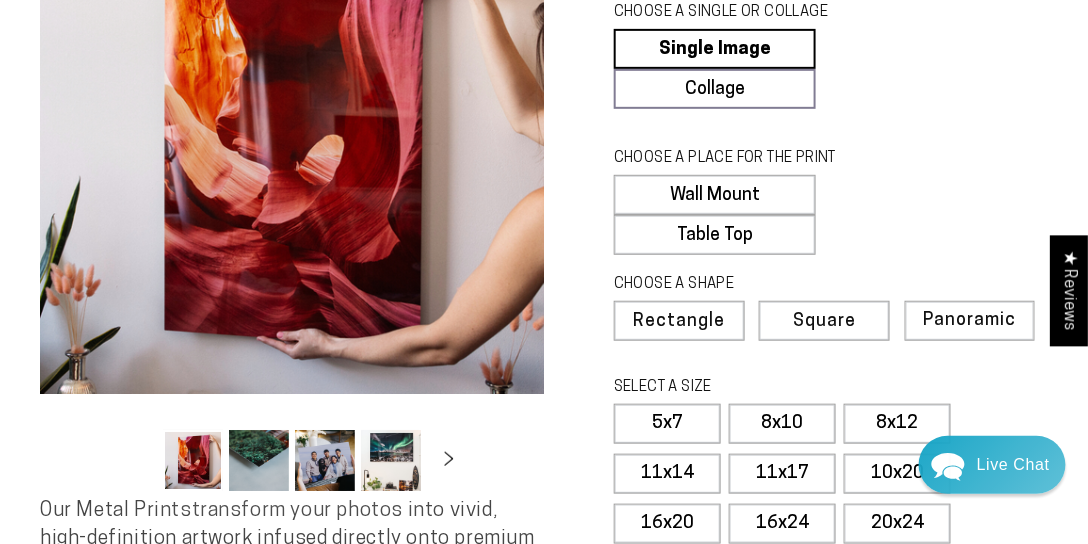 click on "Table Top" at bounding box center [715, 235] 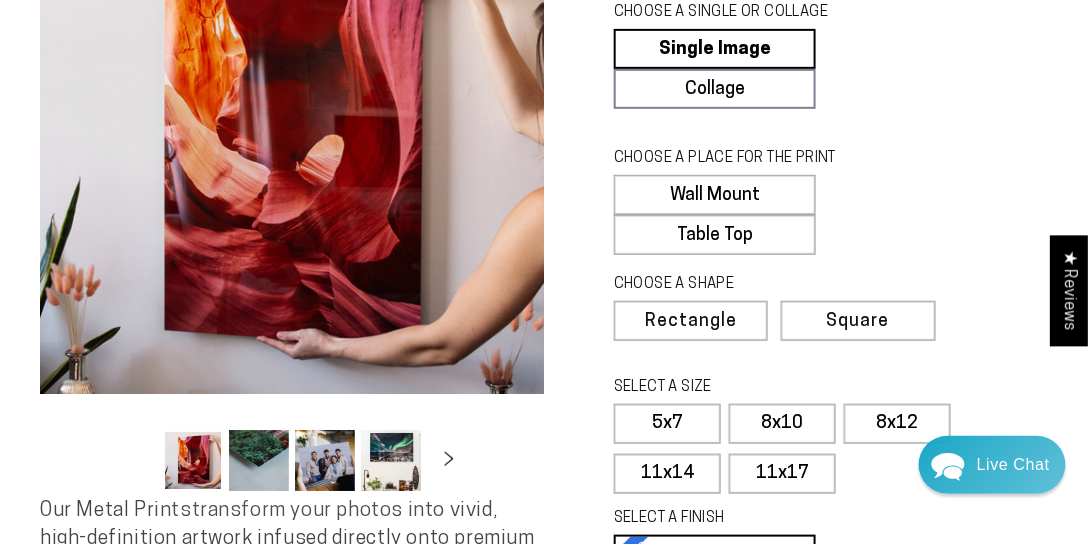 click on "CHOOSE A SHAPE
Learn more
Rectangle
Square
Panoramic" at bounding box center (831, 321) 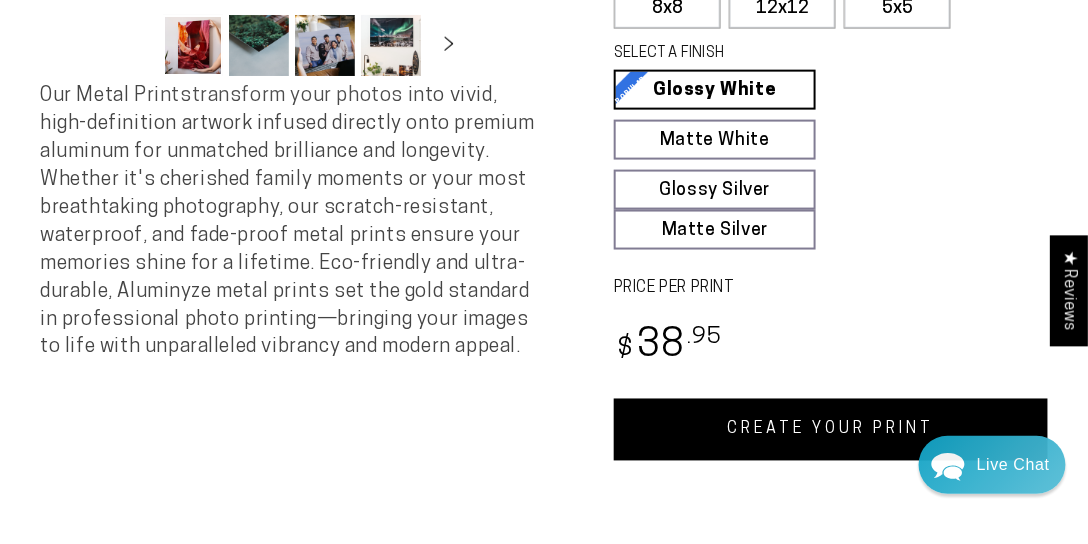 scroll, scrollTop: 628, scrollLeft: 0, axis: vertical 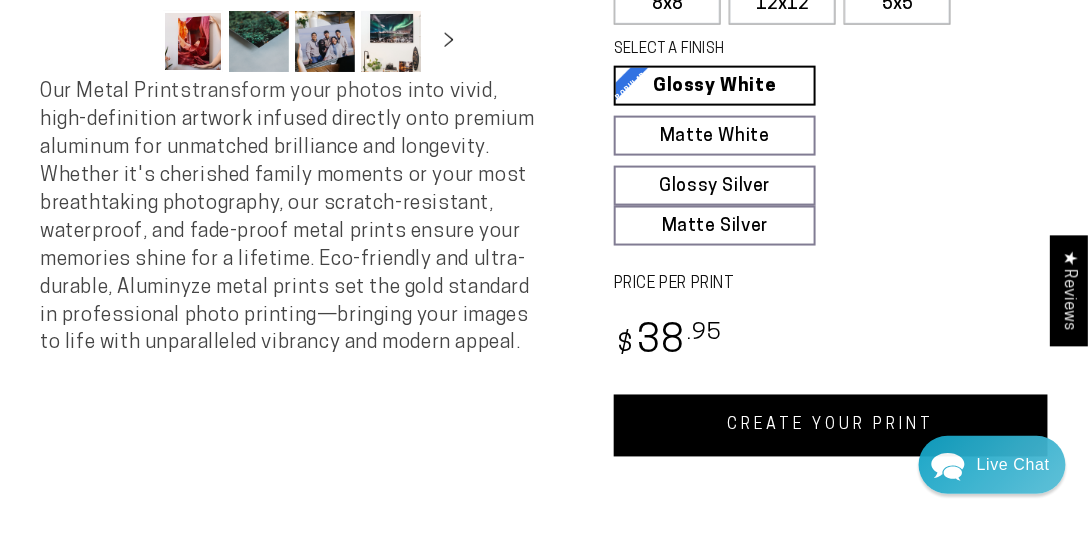click on "CREATE YOUR PRINT" at bounding box center [831, 426] 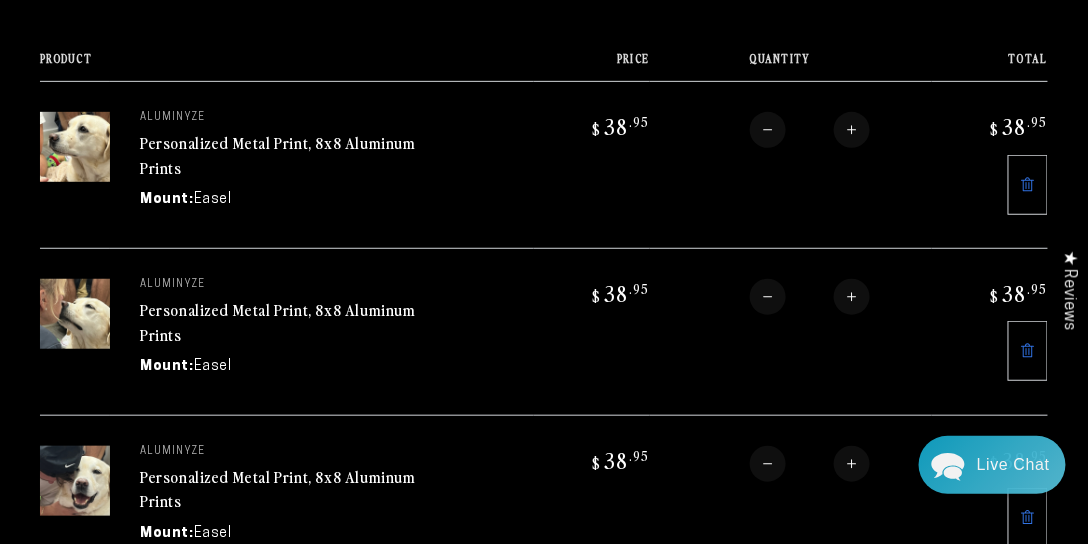 scroll, scrollTop: 0, scrollLeft: 0, axis: both 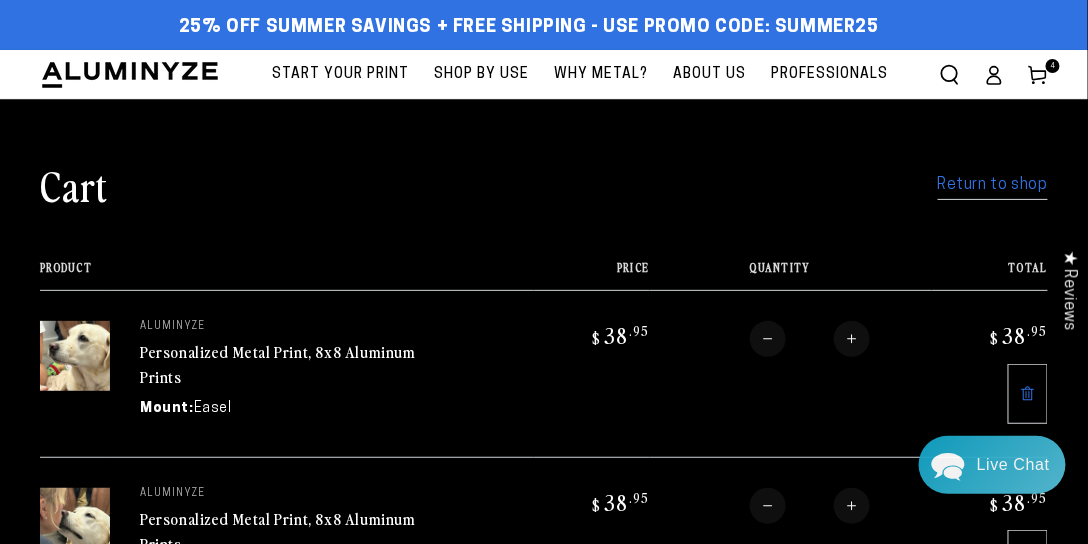 click on "Return to shop" at bounding box center [993, 185] 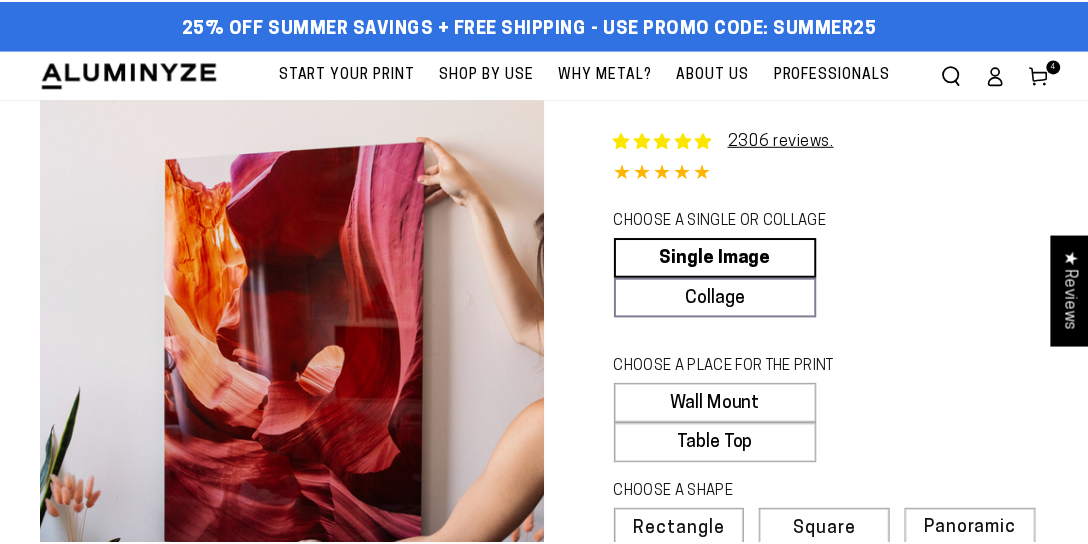 scroll, scrollTop: 0, scrollLeft: 0, axis: both 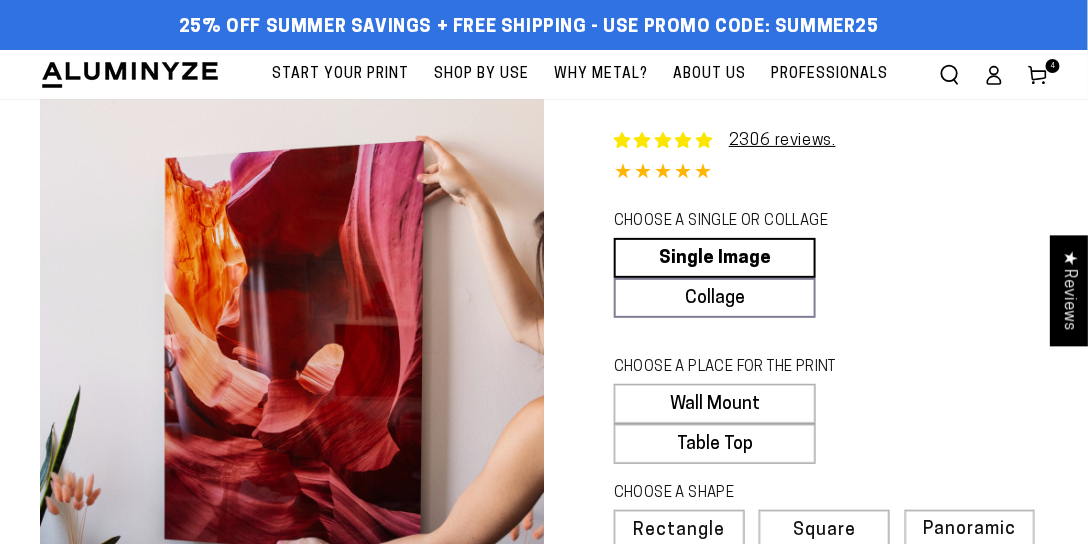 select on "**********" 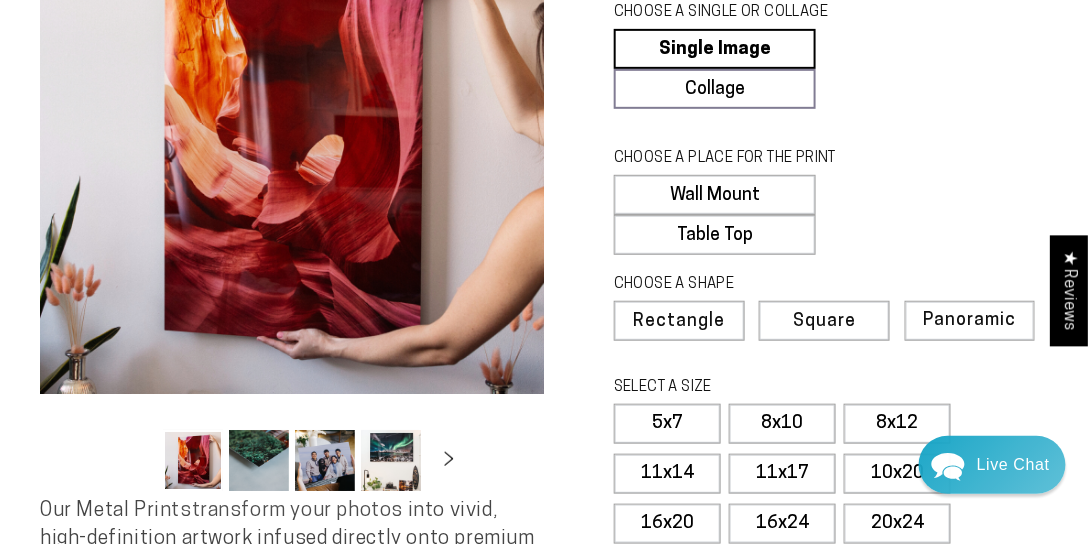 scroll, scrollTop: 0, scrollLeft: 0, axis: both 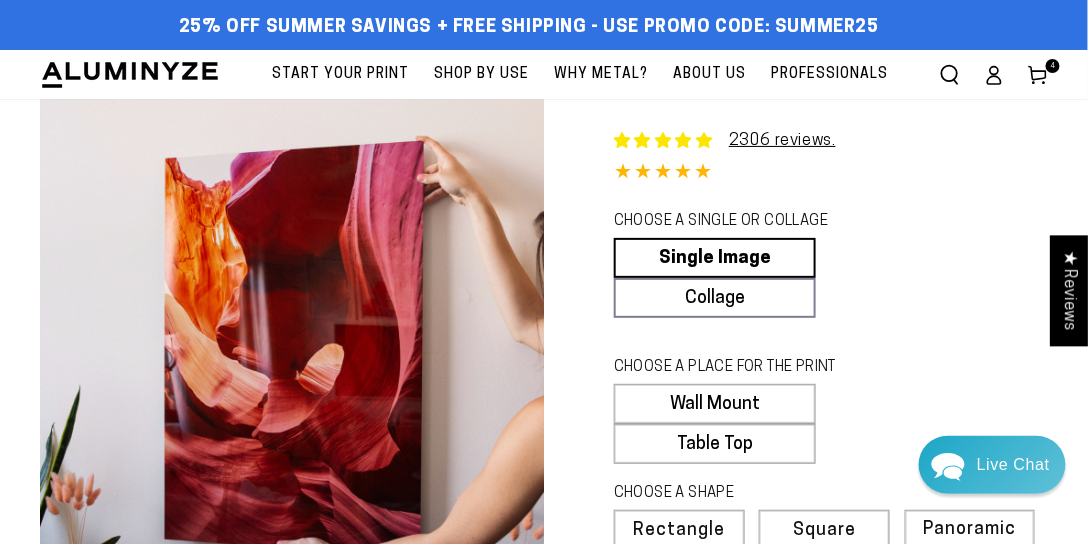 click on "Table Top" at bounding box center (715, 444) 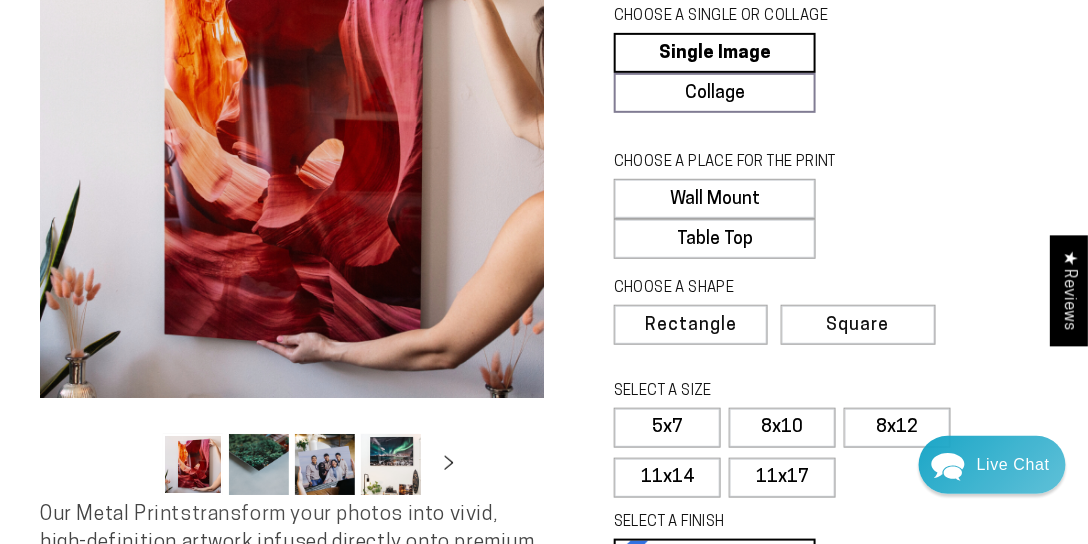 scroll, scrollTop: 209, scrollLeft: 0, axis: vertical 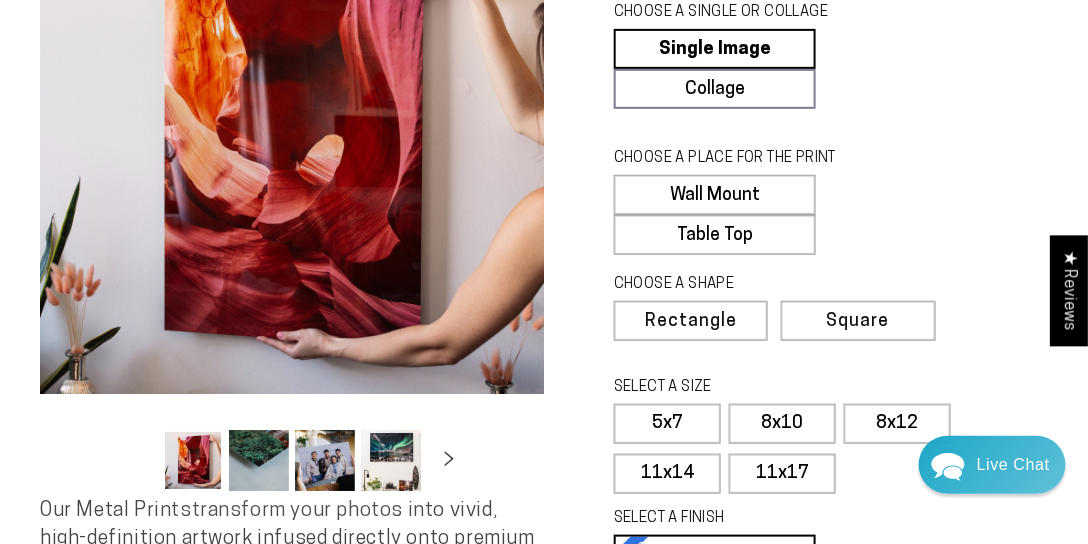 click on "Square" at bounding box center (858, 322) 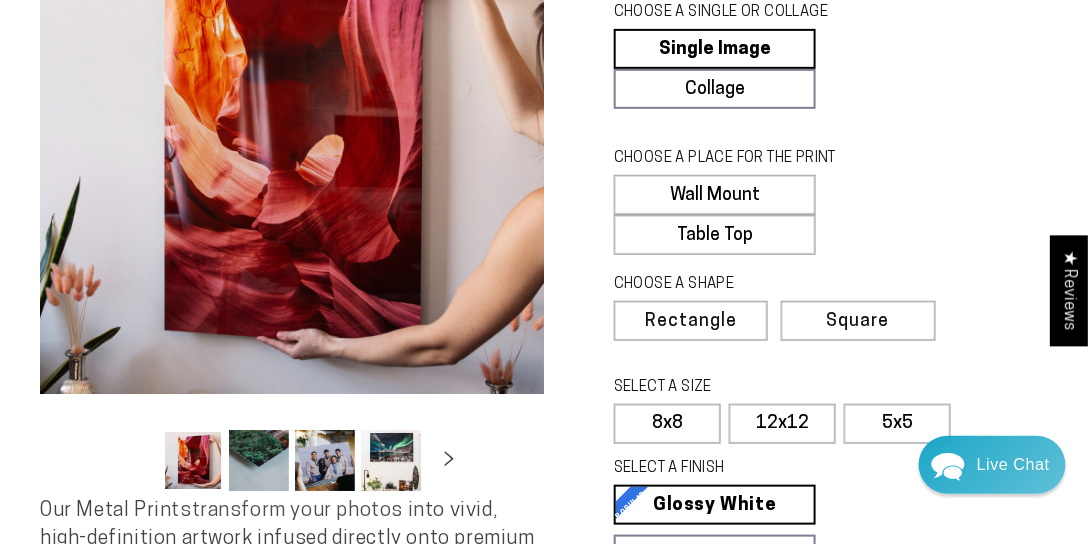 click on "Rectangle" at bounding box center (691, 322) 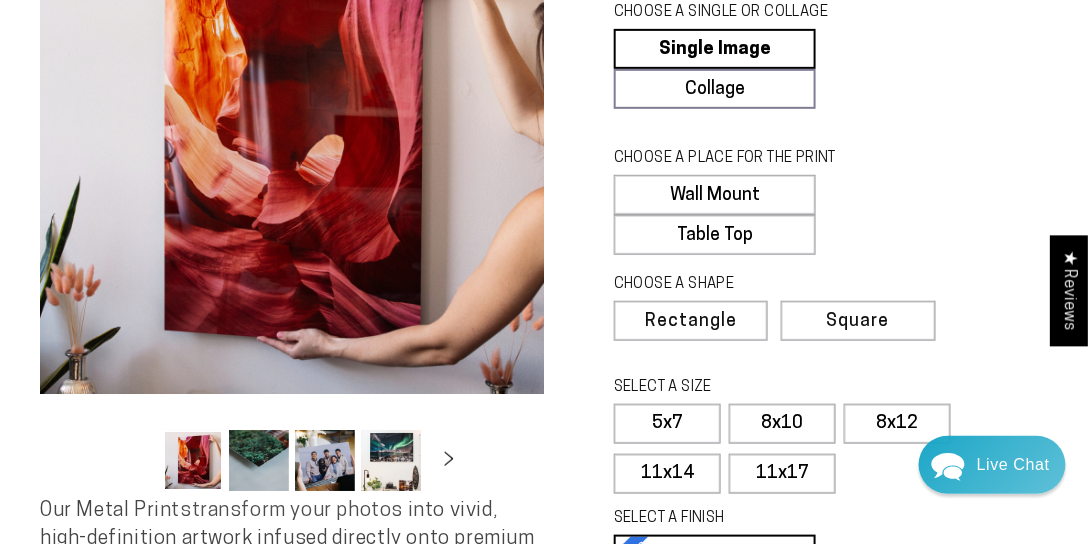 click on "Square" at bounding box center [858, 322] 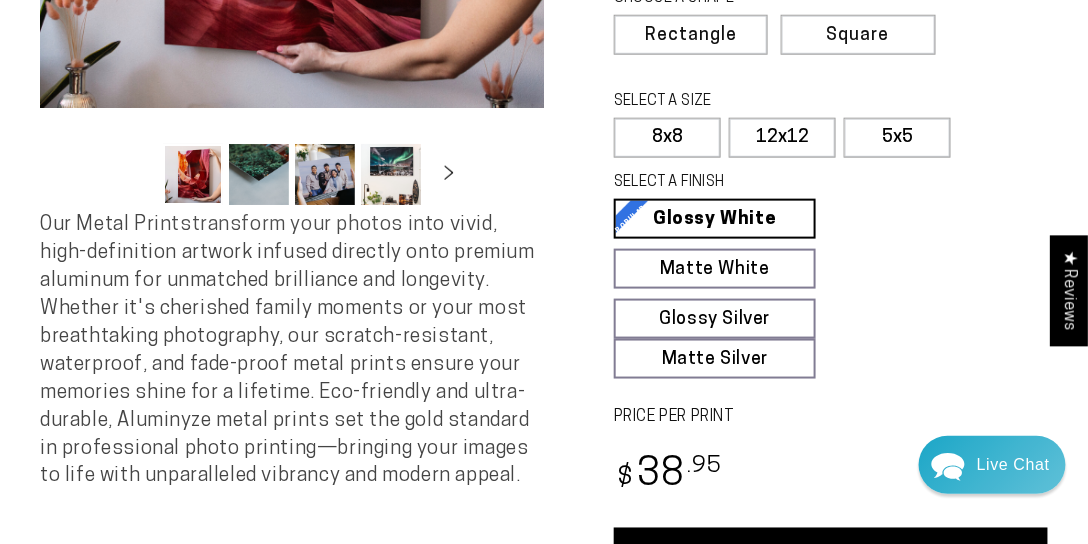scroll, scrollTop: 628, scrollLeft: 0, axis: vertical 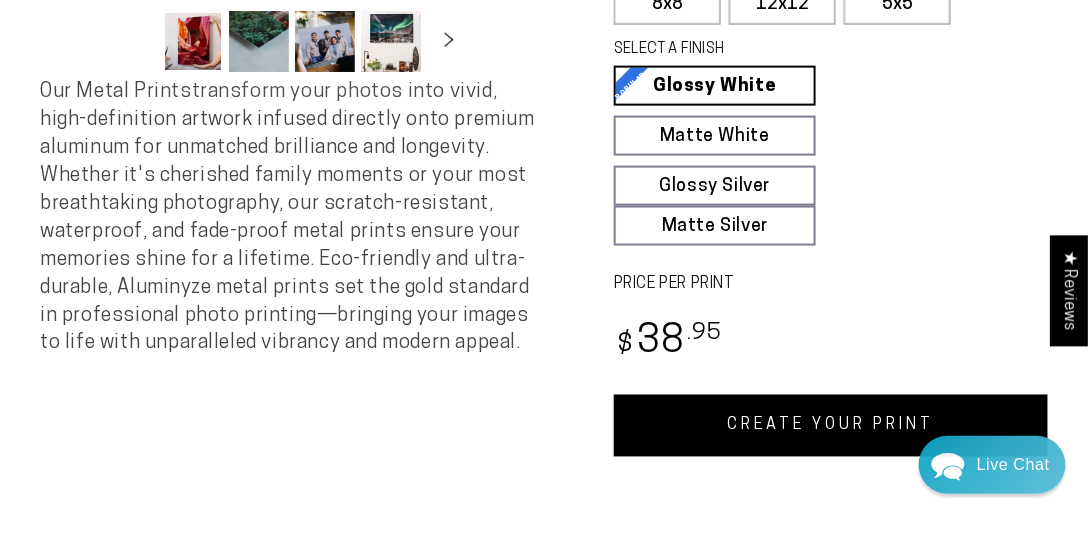 click on "CREATE YOUR PRINT" at bounding box center (831, 426) 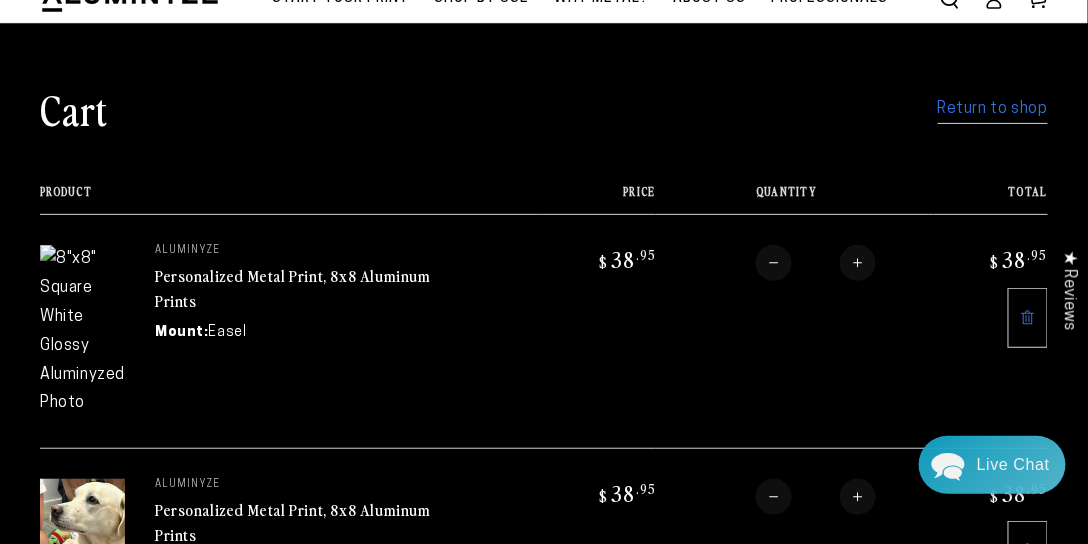 scroll, scrollTop: 0, scrollLeft: 0, axis: both 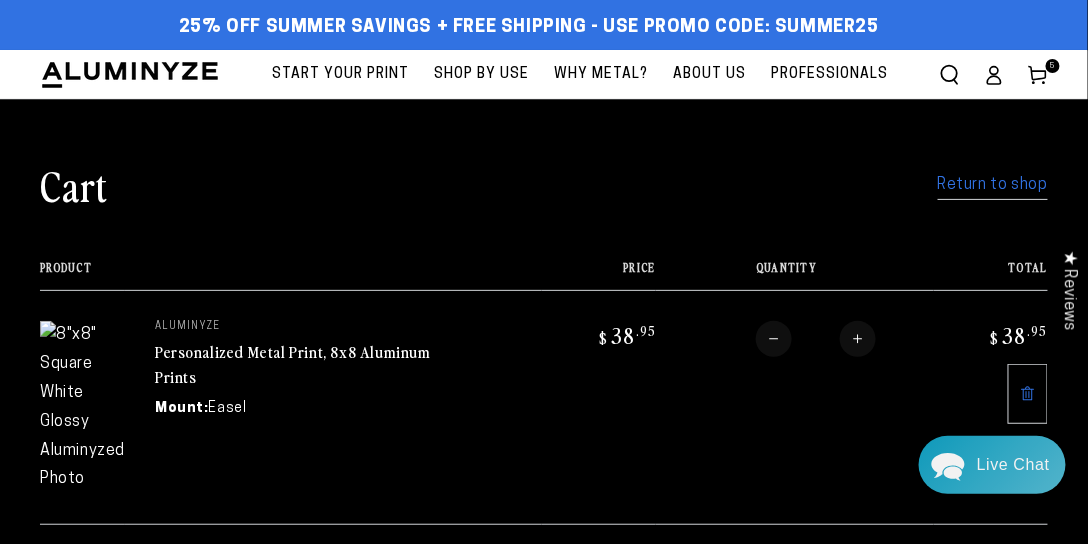 click on "Return to shop" at bounding box center [993, 185] 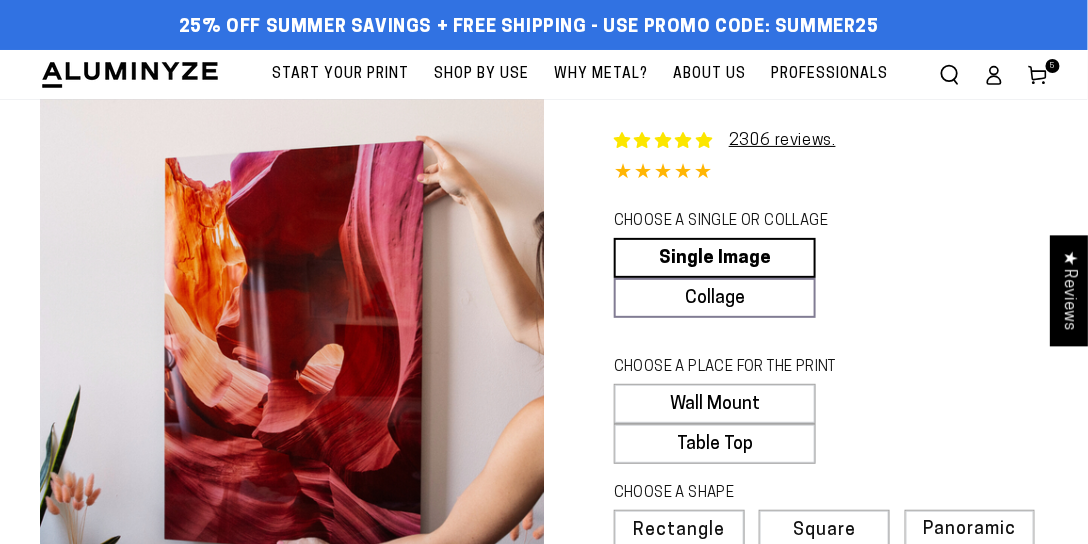 scroll, scrollTop: 0, scrollLeft: 0, axis: both 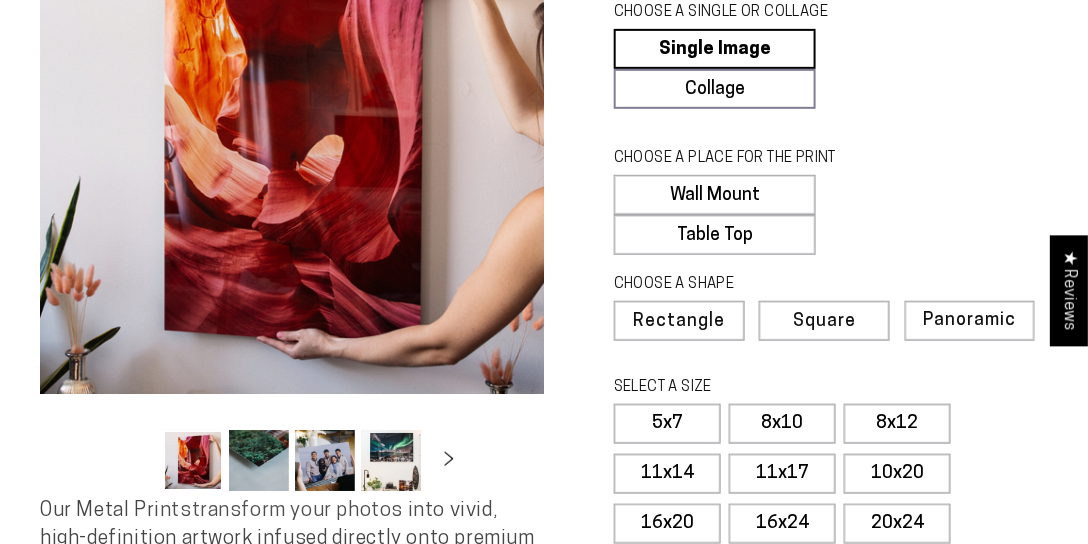 click on "Table Top" at bounding box center [715, 235] 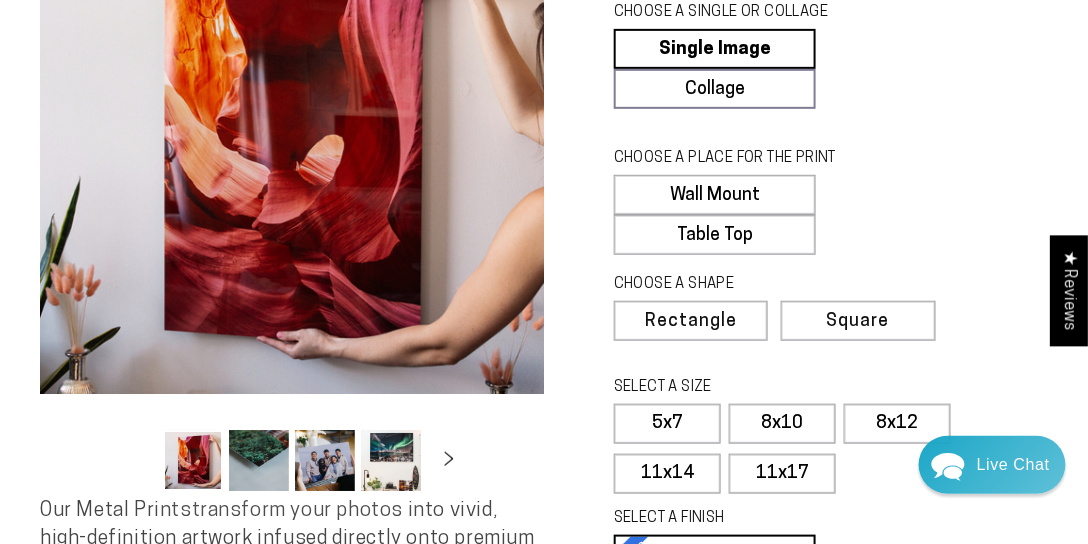 click on "8x10" at bounding box center (782, 424) 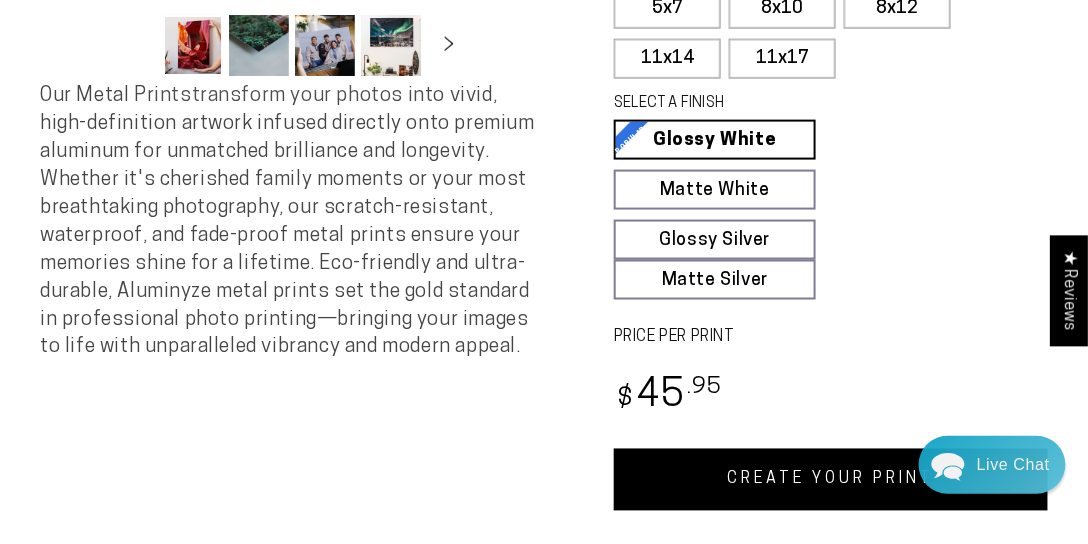 scroll, scrollTop: 628, scrollLeft: 0, axis: vertical 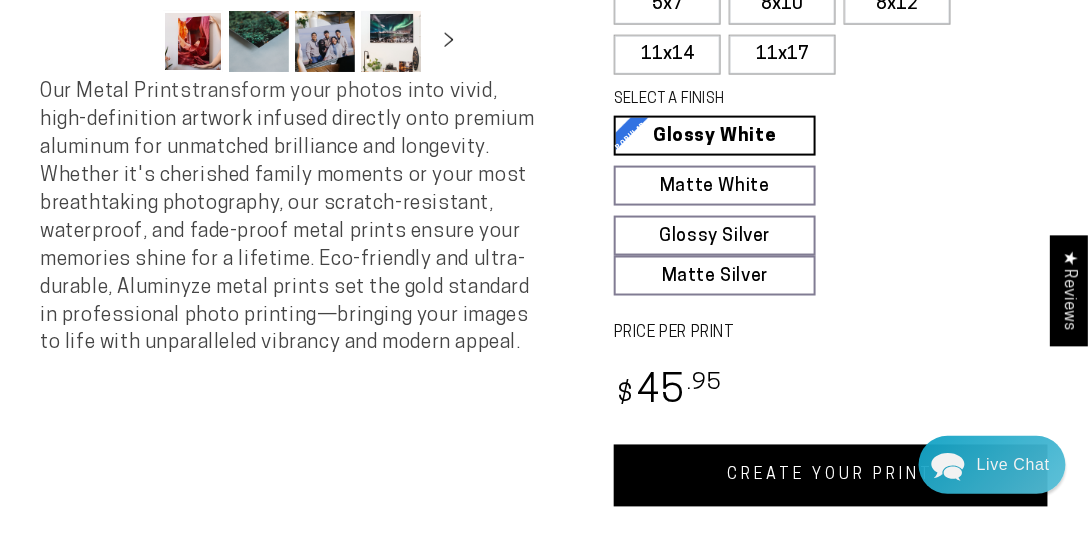 click on "CREATE YOUR PRINT" at bounding box center [831, 476] 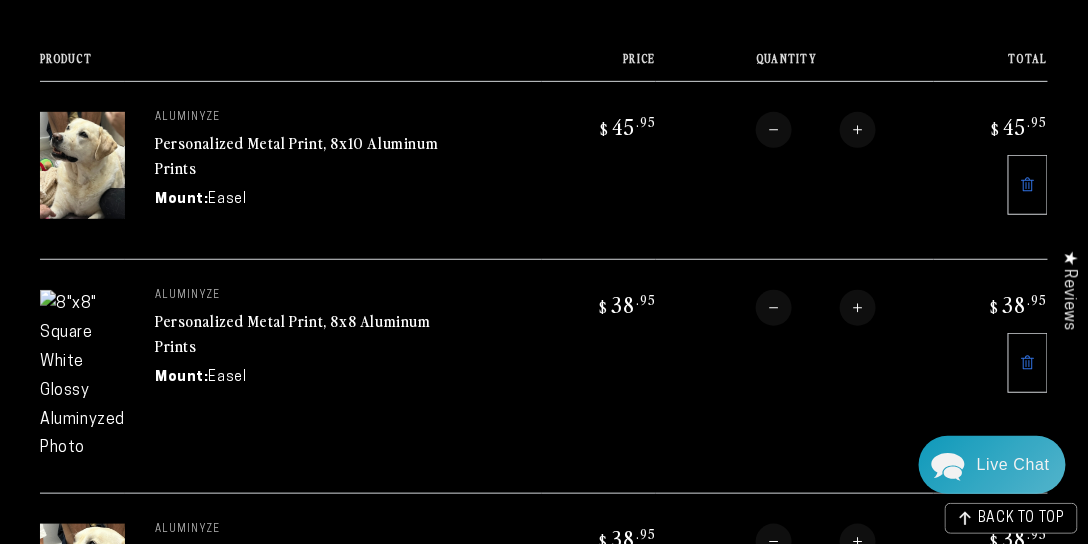 scroll, scrollTop: 418, scrollLeft: 0, axis: vertical 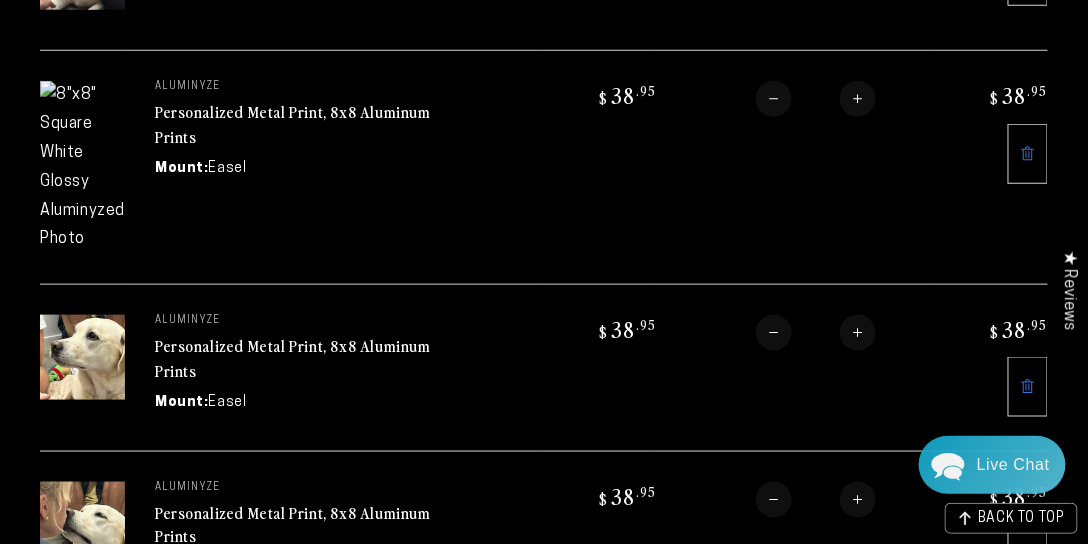 click at bounding box center (82, 167) 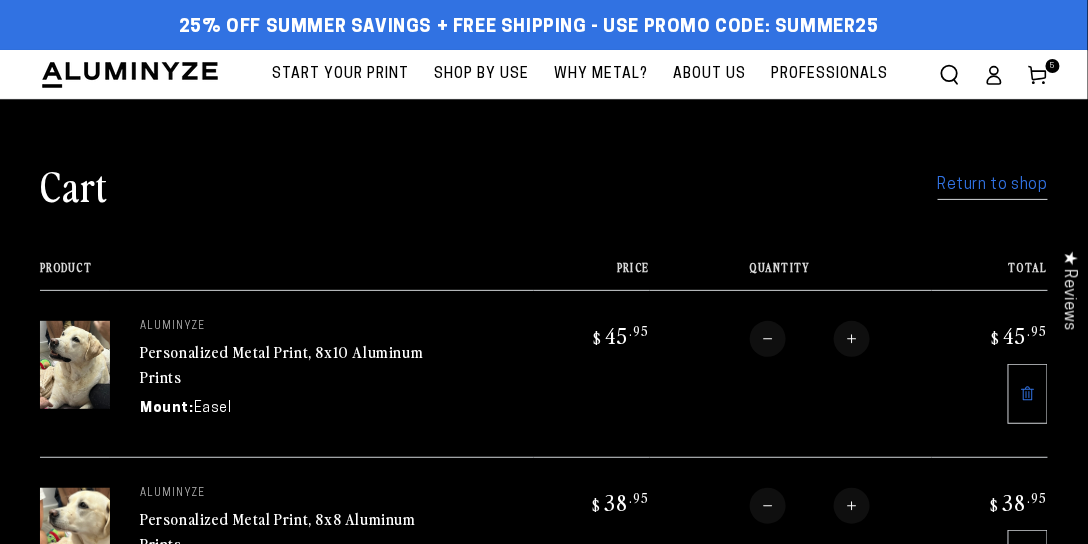 scroll, scrollTop: 0, scrollLeft: 0, axis: both 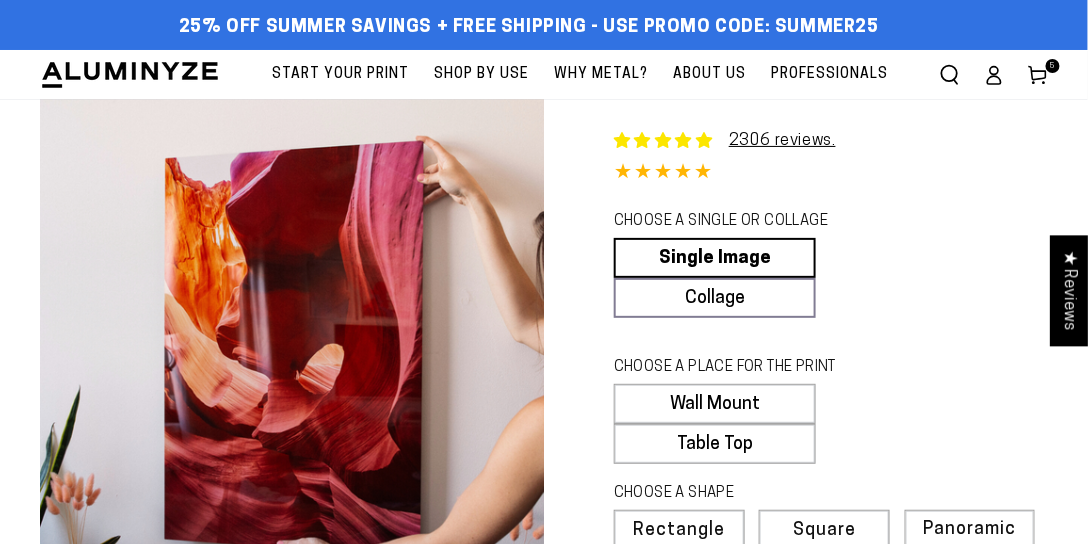 select on "**********" 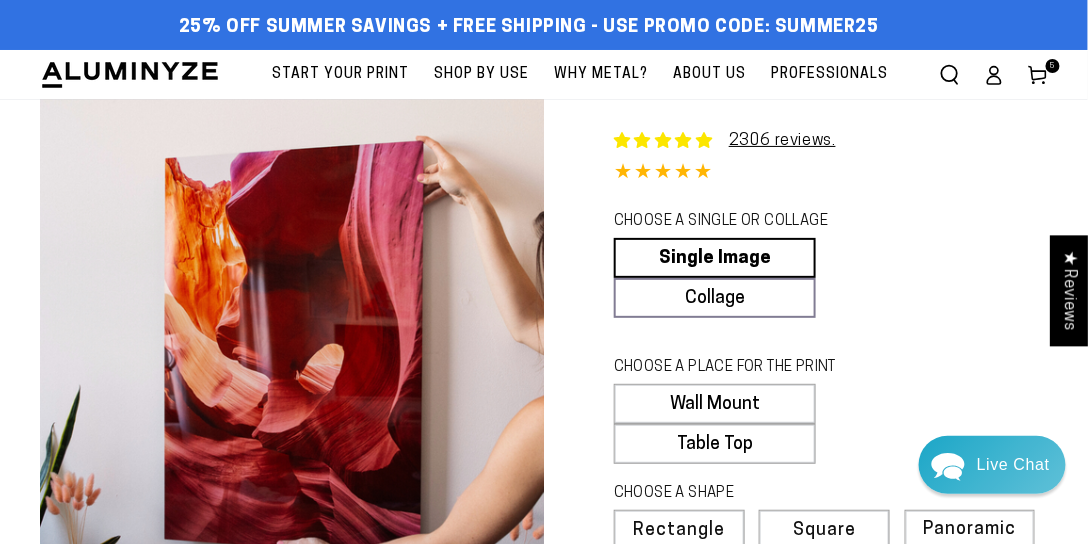 scroll, scrollTop: 209, scrollLeft: 0, axis: vertical 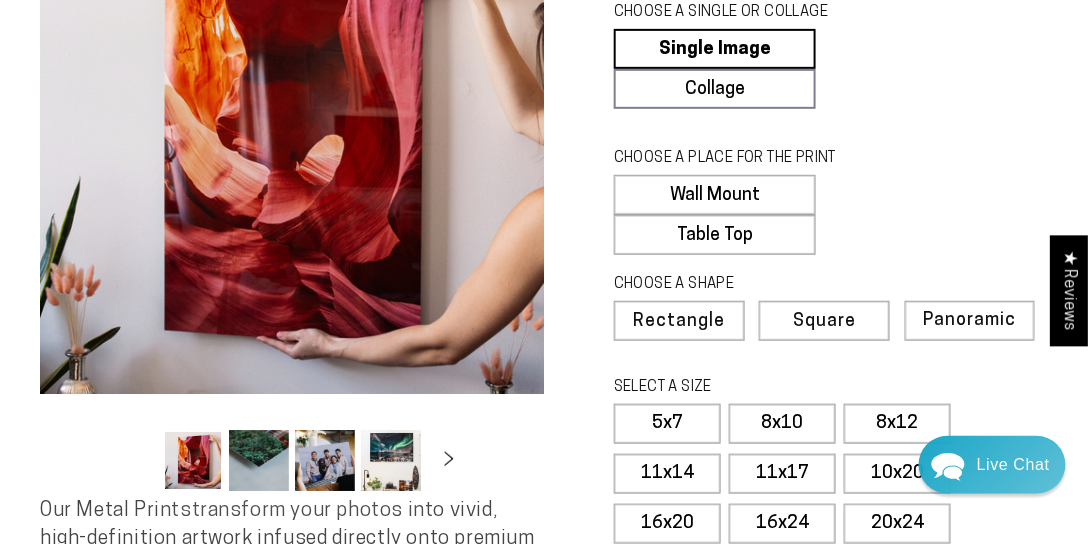 click on "Square" at bounding box center [824, 321] 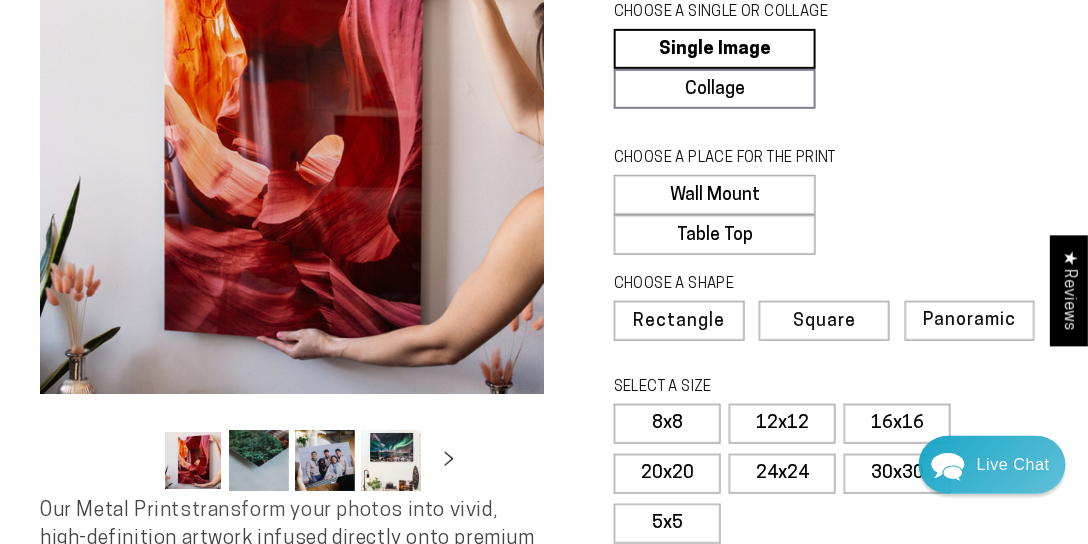 click on "Table Top" at bounding box center [715, 235] 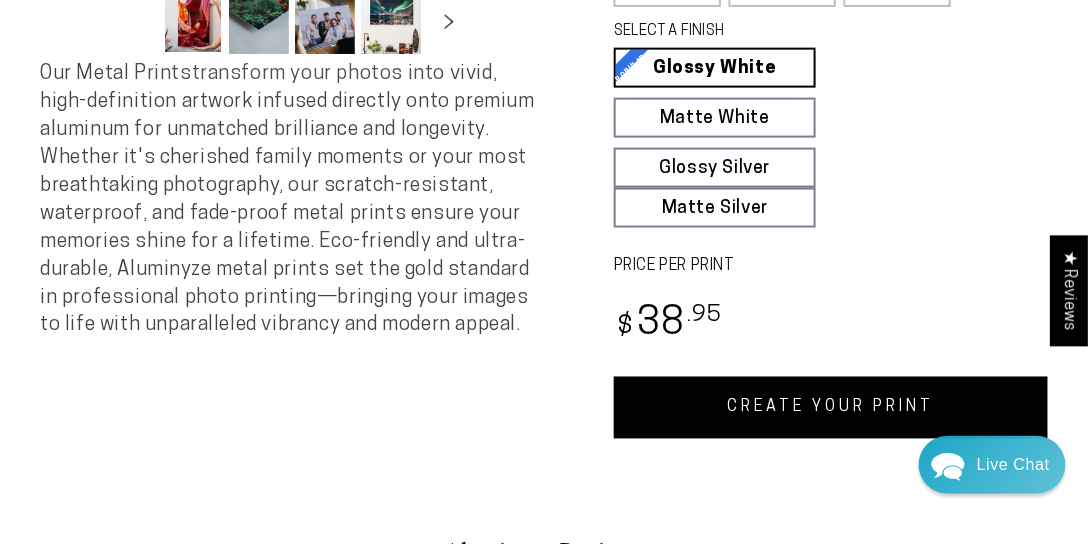 scroll, scrollTop: 838, scrollLeft: 0, axis: vertical 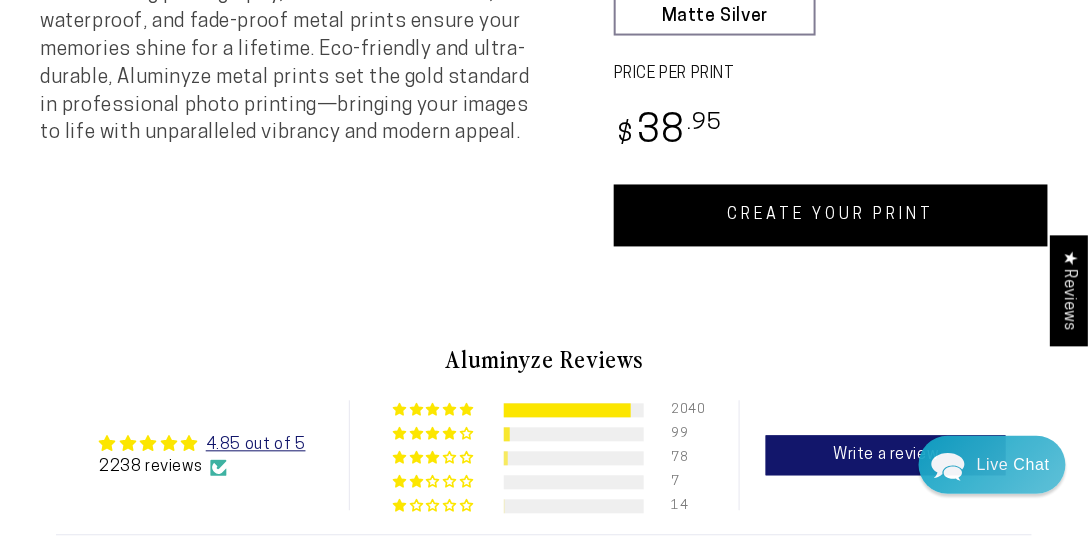 click on "CREATE YOUR PRINT" at bounding box center (831, 216) 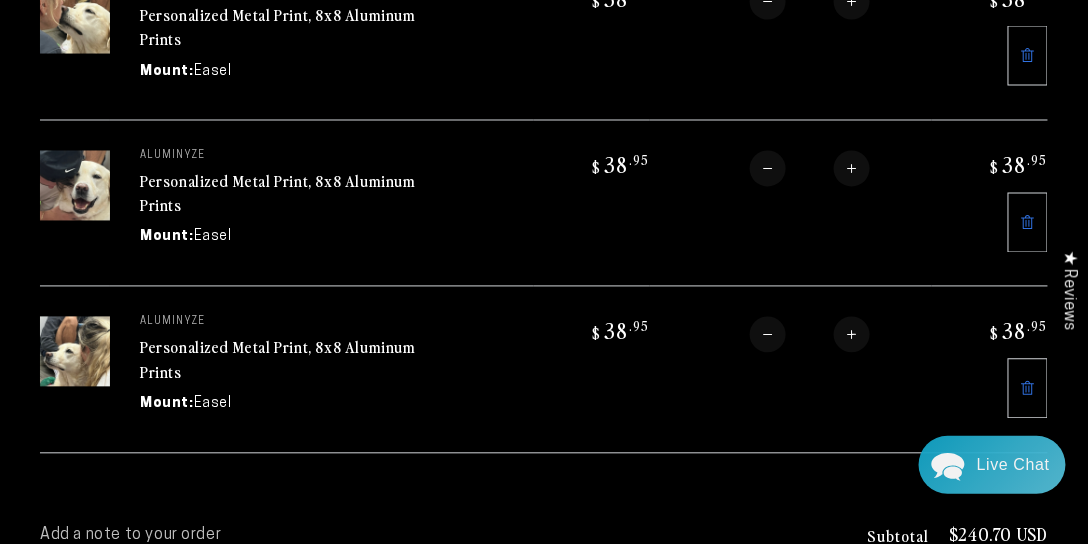 scroll, scrollTop: 1257, scrollLeft: 0, axis: vertical 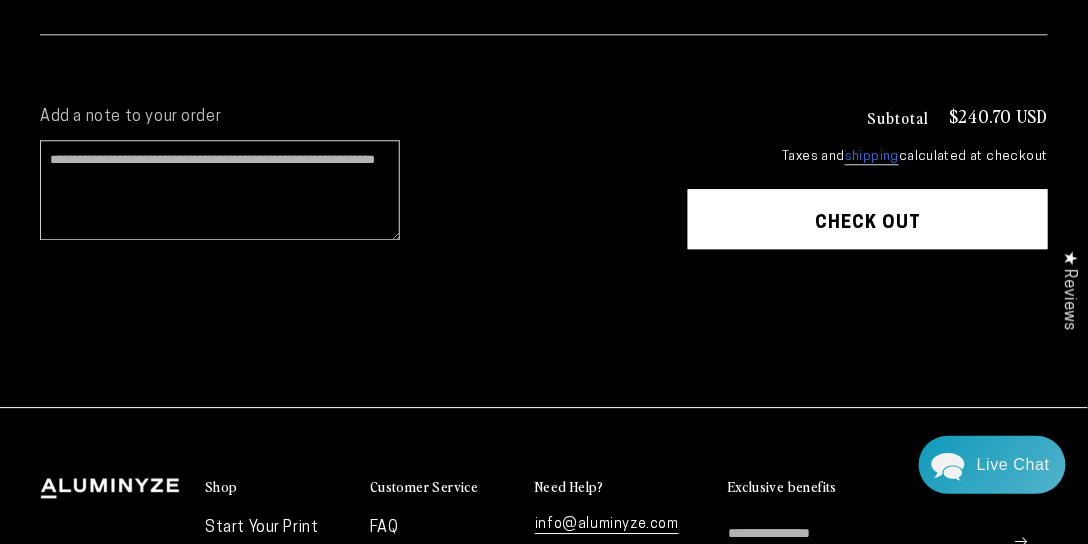 click on "Check out" at bounding box center [868, 219] 